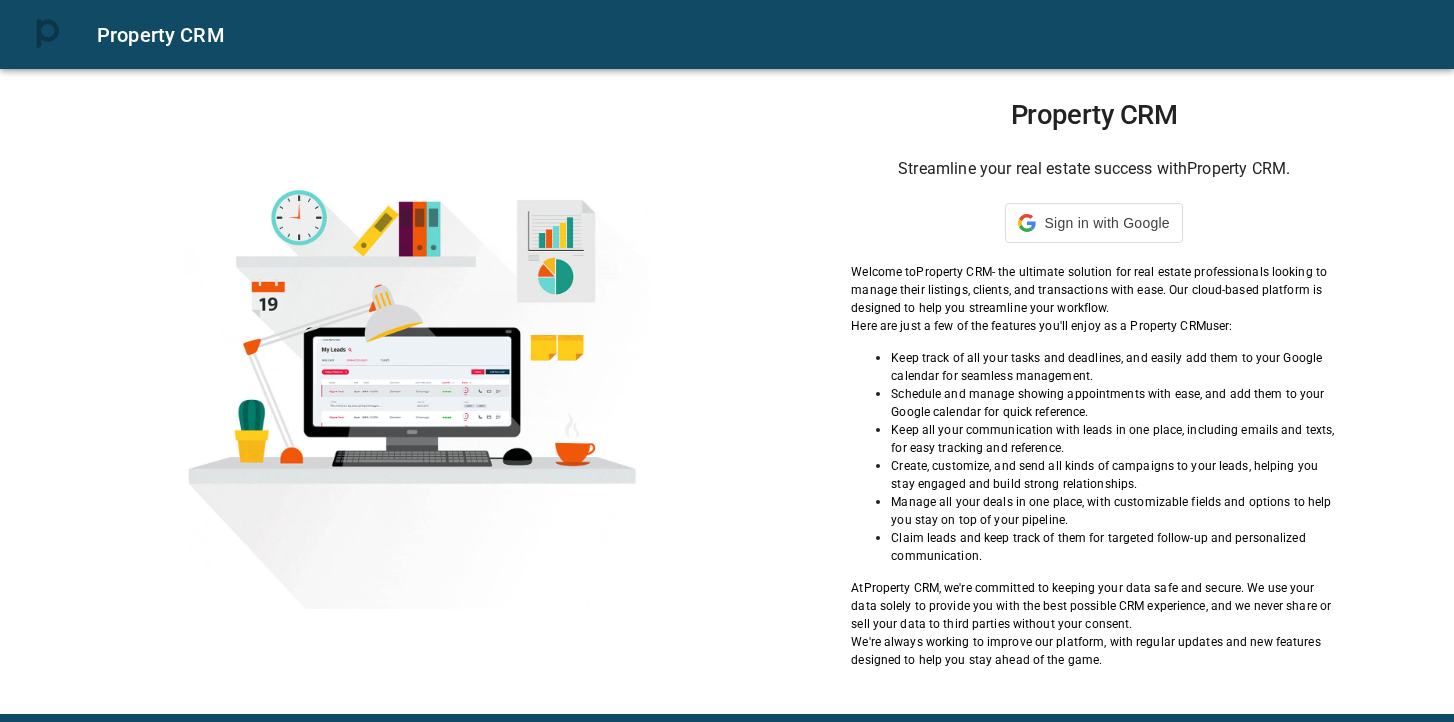scroll, scrollTop: 0, scrollLeft: 0, axis: both 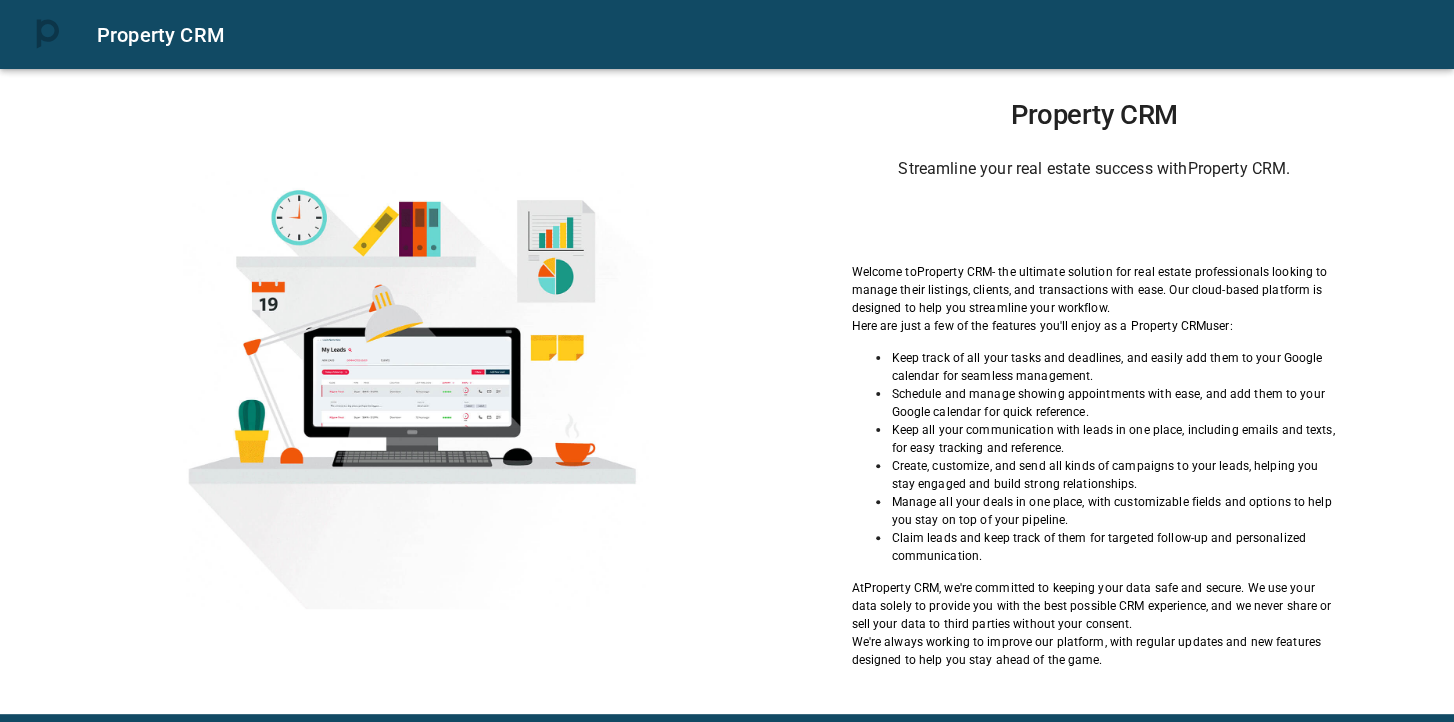click at bounding box center (1094, 223) 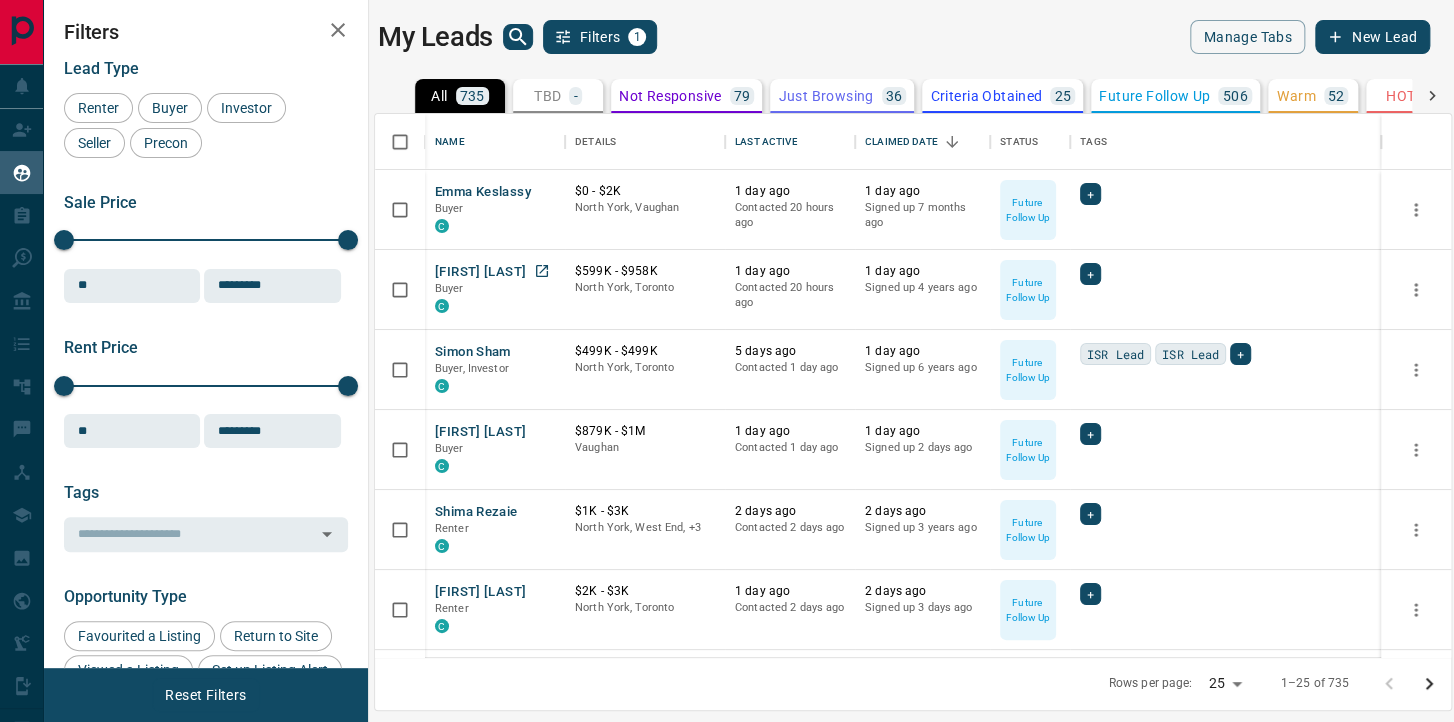 scroll, scrollTop: 1, scrollLeft: 0, axis: vertical 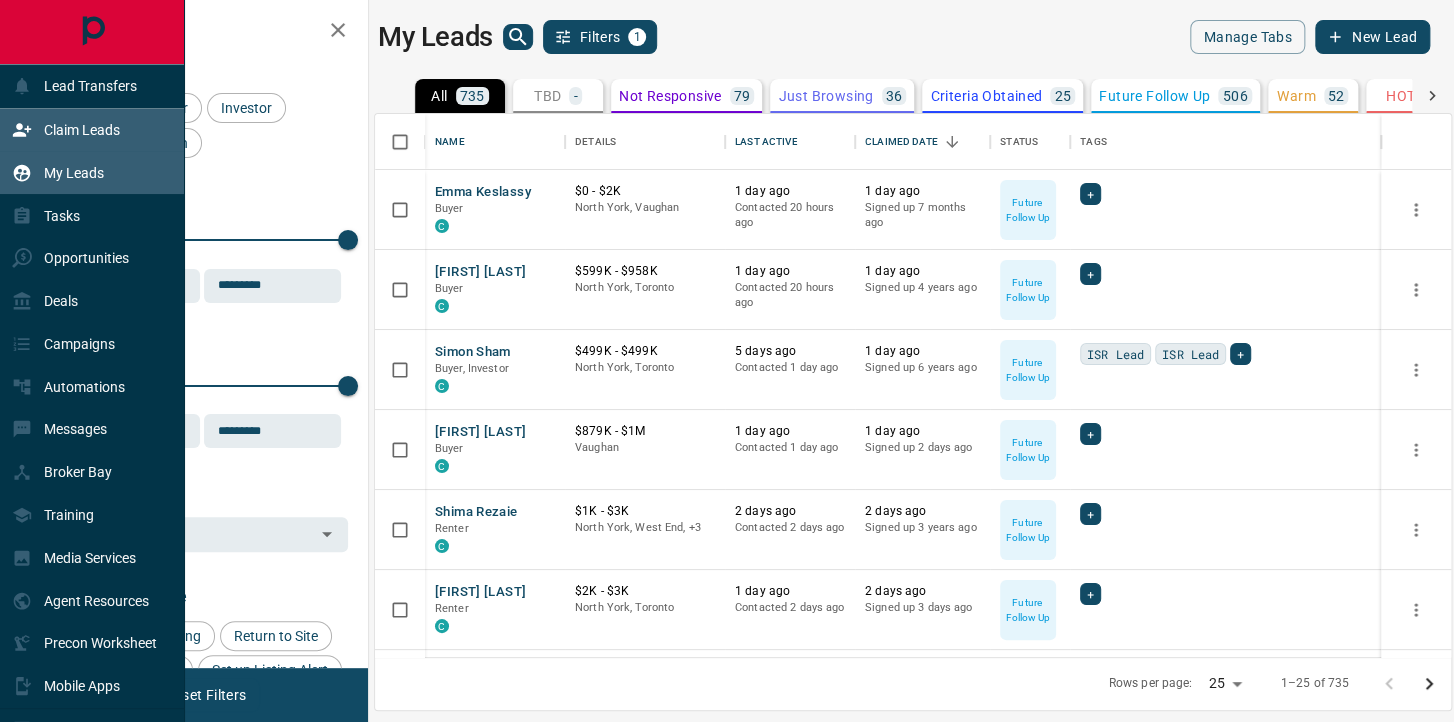 click on "Claim Leads" at bounding box center (82, 130) 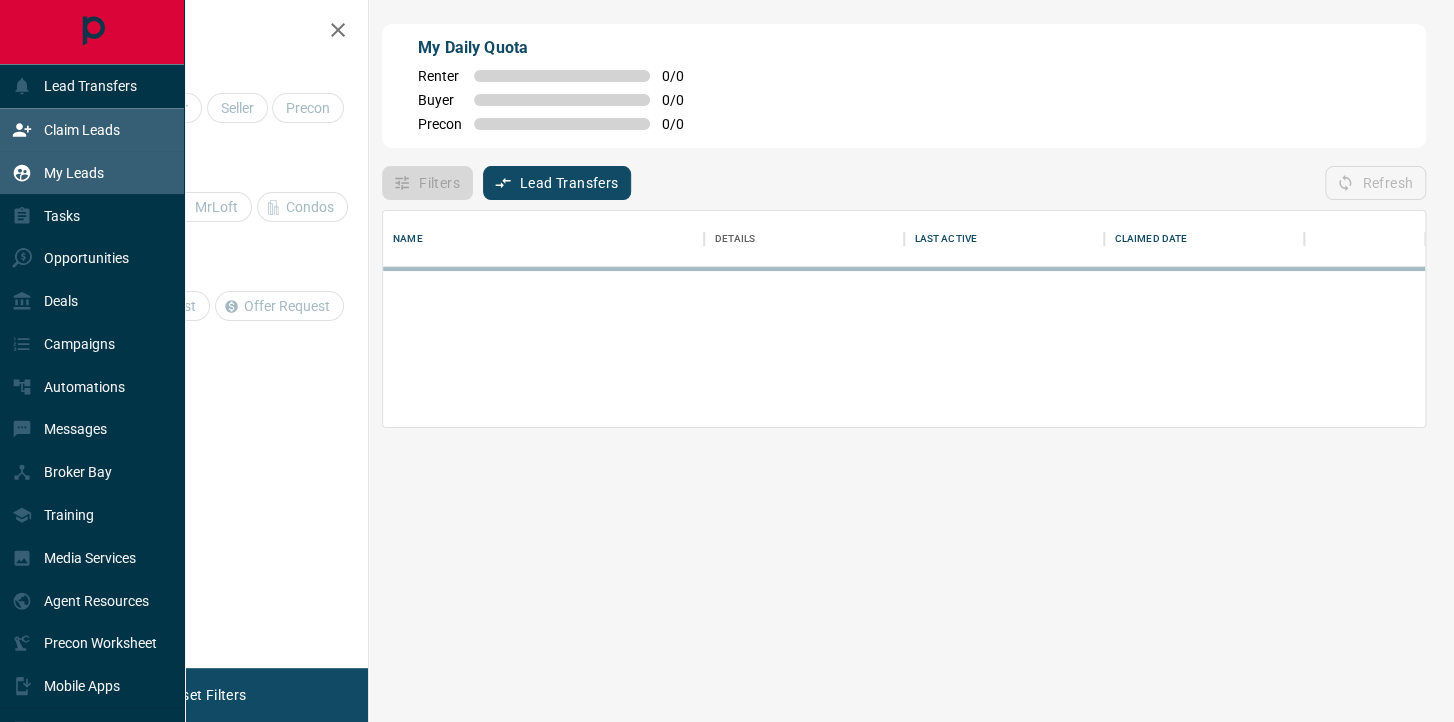 scroll, scrollTop: 0, scrollLeft: 0, axis: both 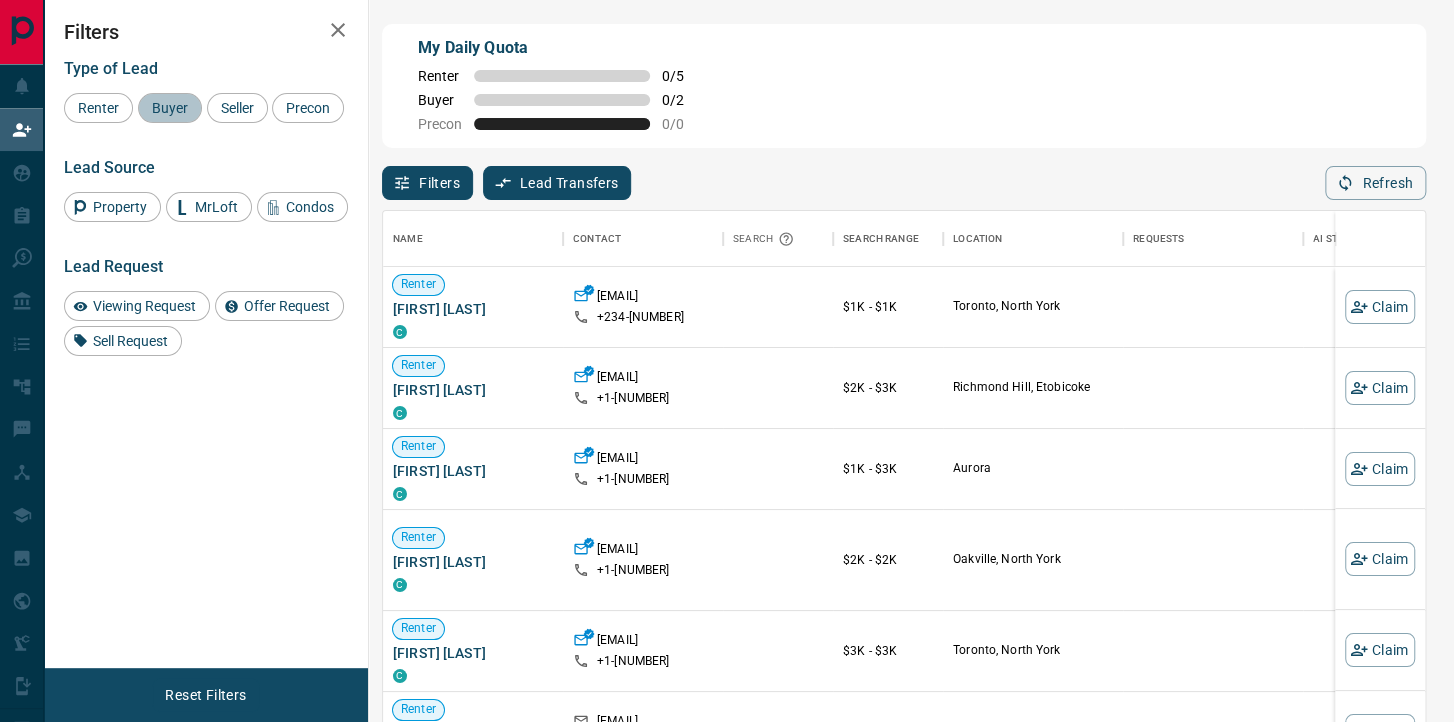 click on "Buyer" at bounding box center [170, 108] 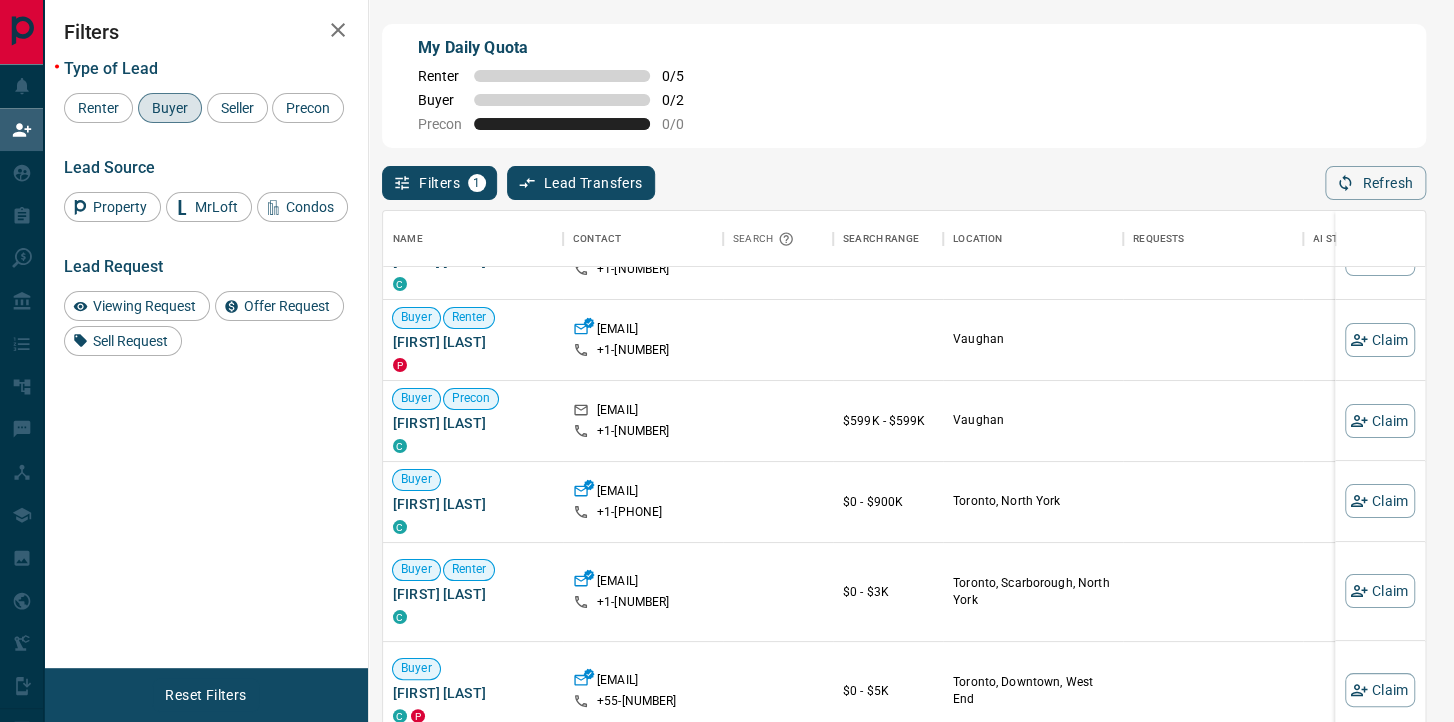 scroll, scrollTop: 54, scrollLeft: 0, axis: vertical 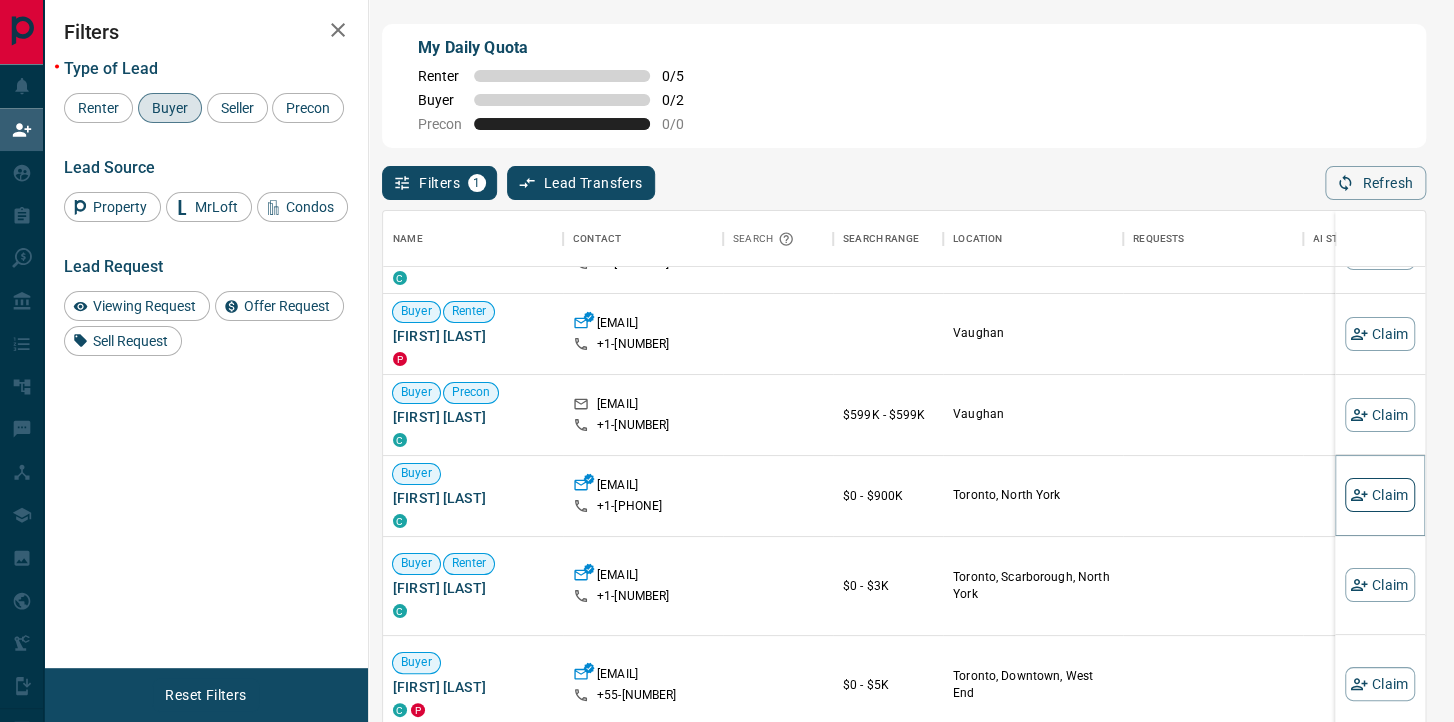 click on "Claim" at bounding box center [1380, 495] 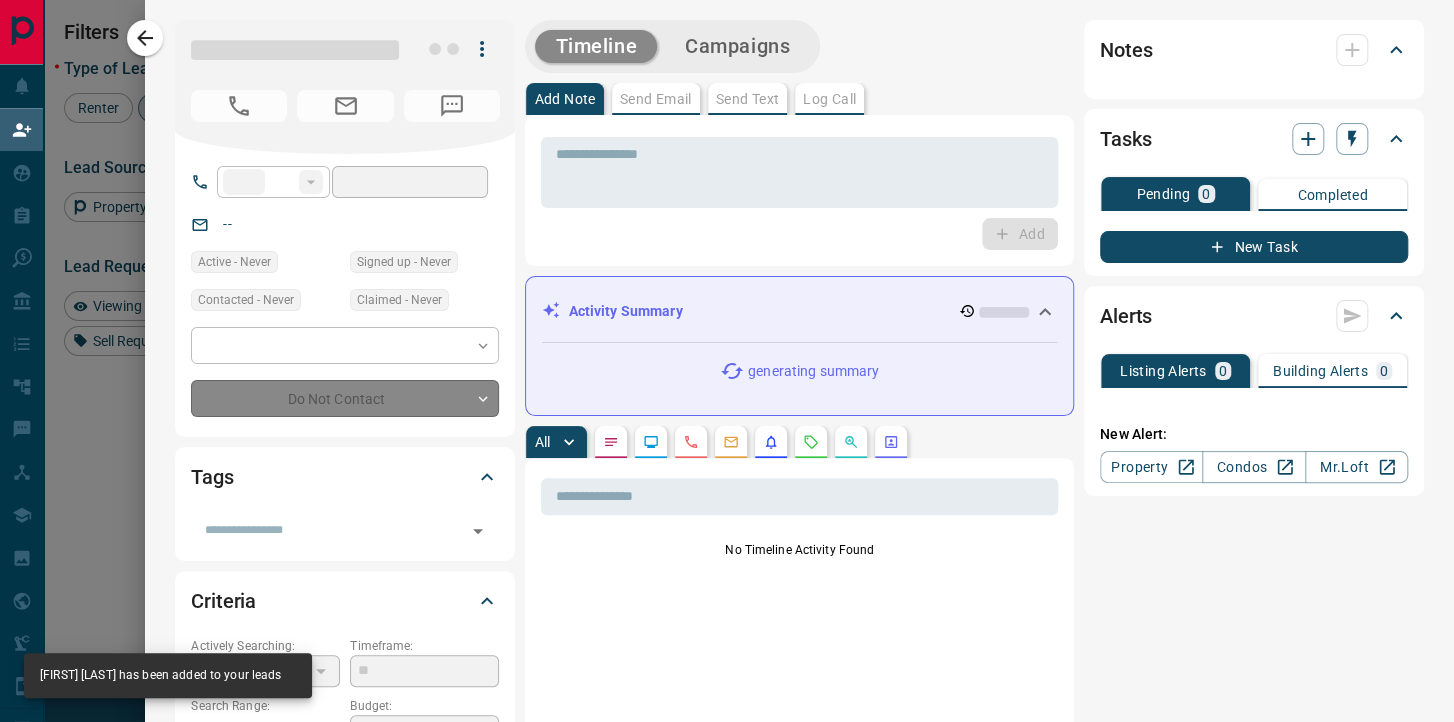 type on "**" 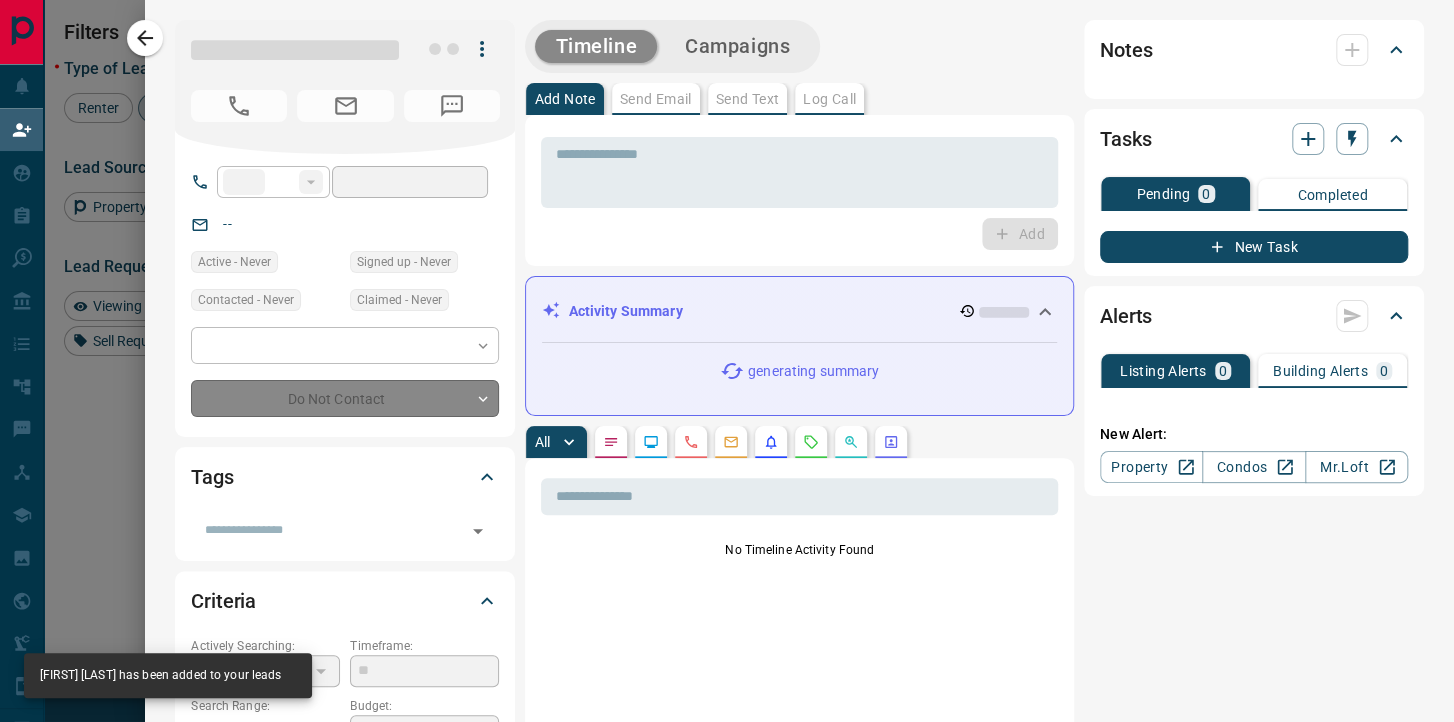 type on "**********" 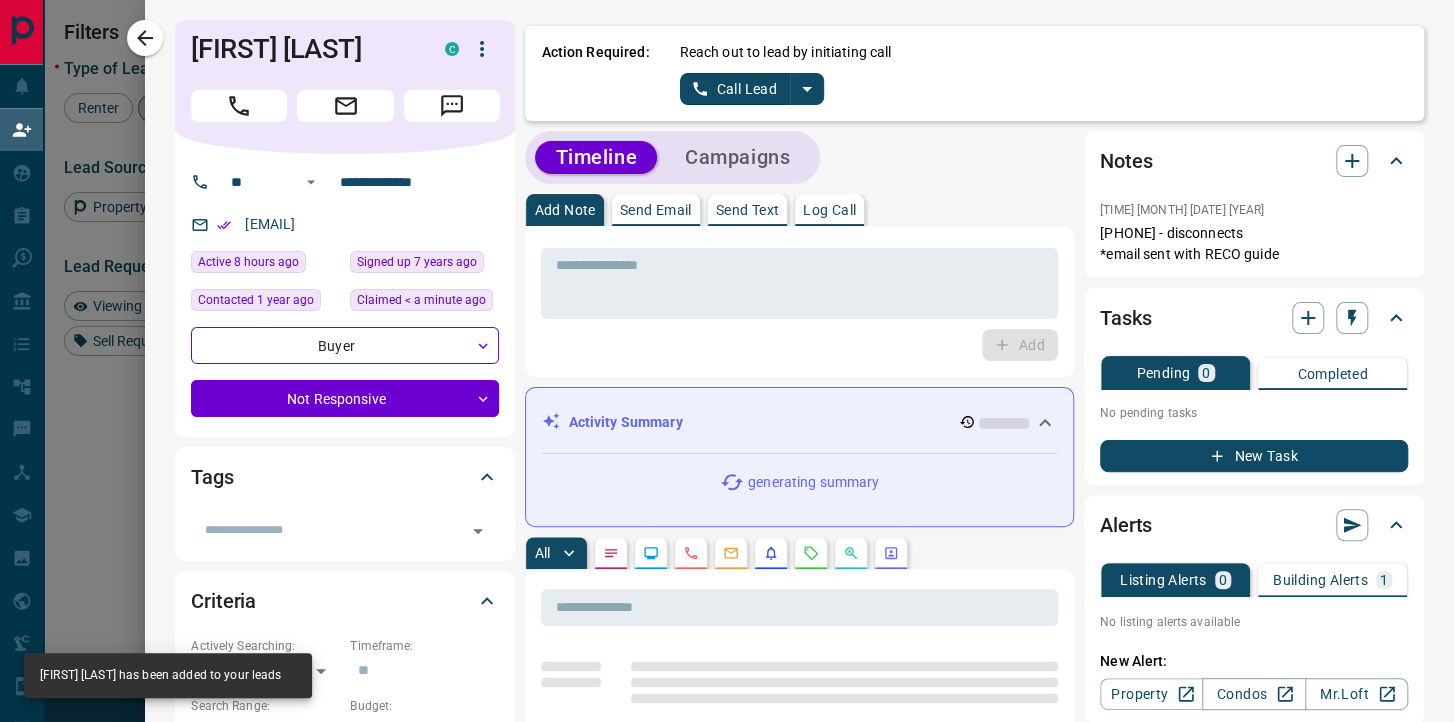 click on "Call Lead" at bounding box center (735, 89) 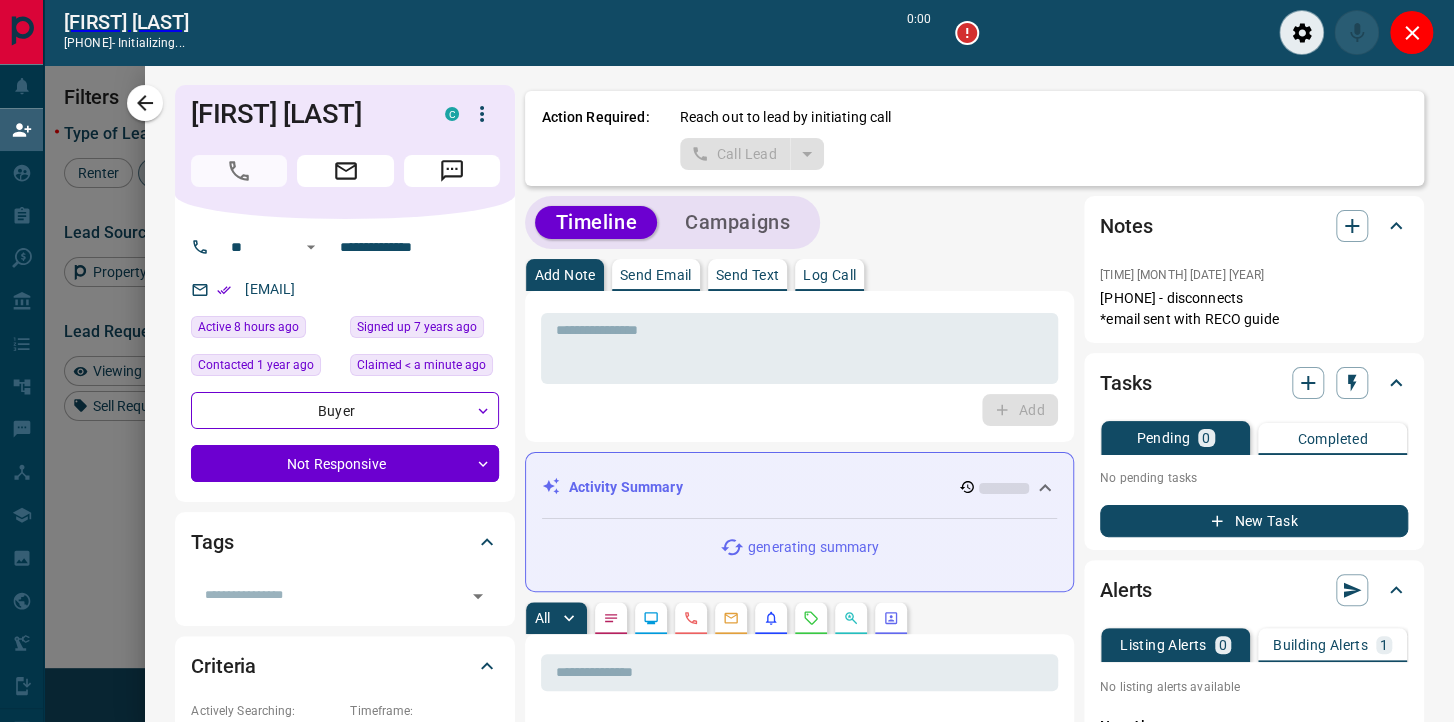 scroll, scrollTop: 496, scrollLeft: 1042, axis: both 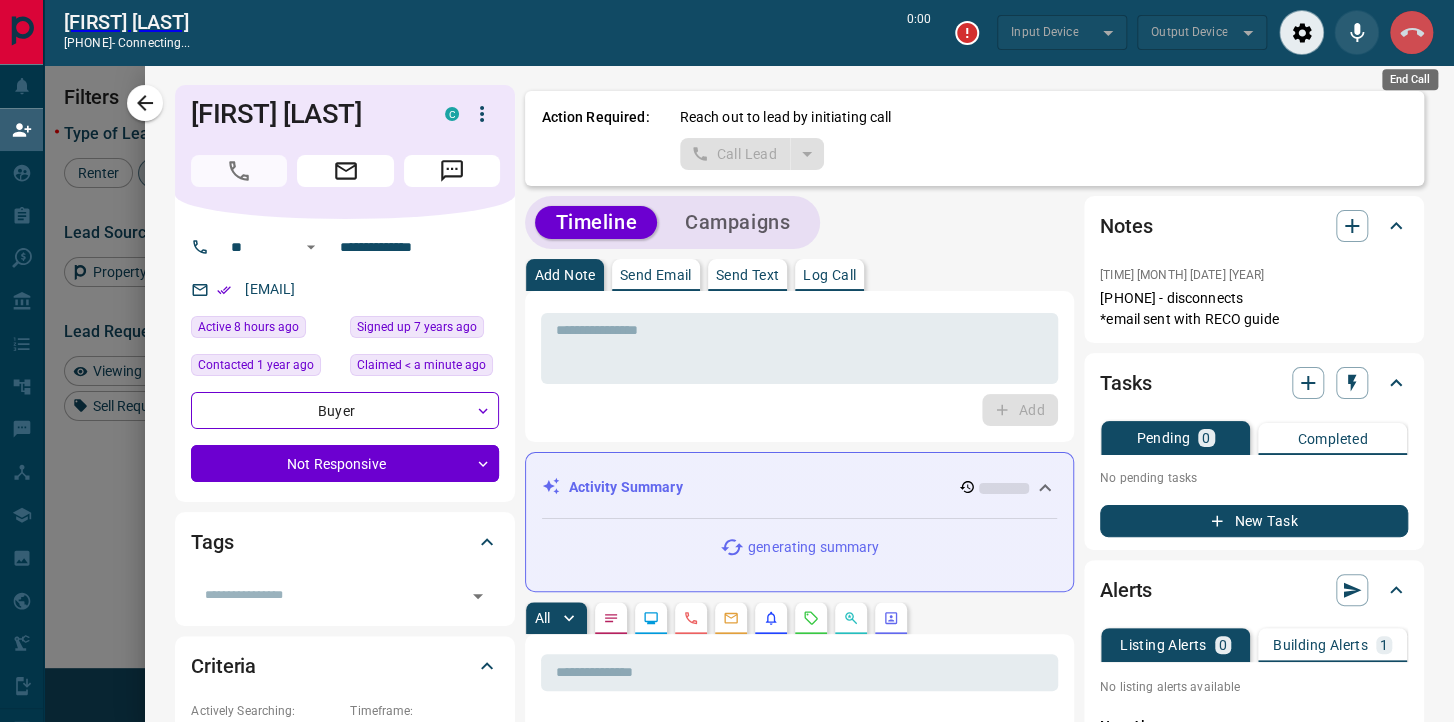 click 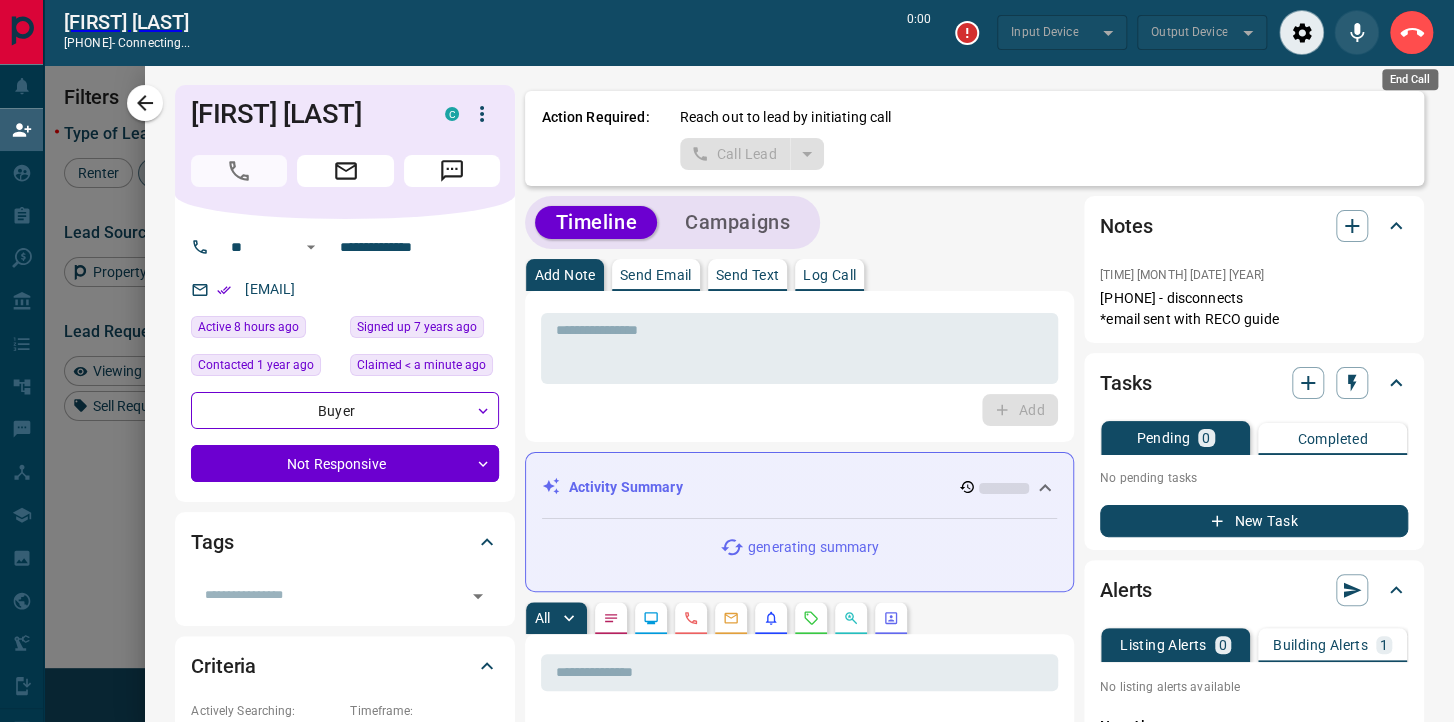 scroll, scrollTop: 0, scrollLeft: 0, axis: both 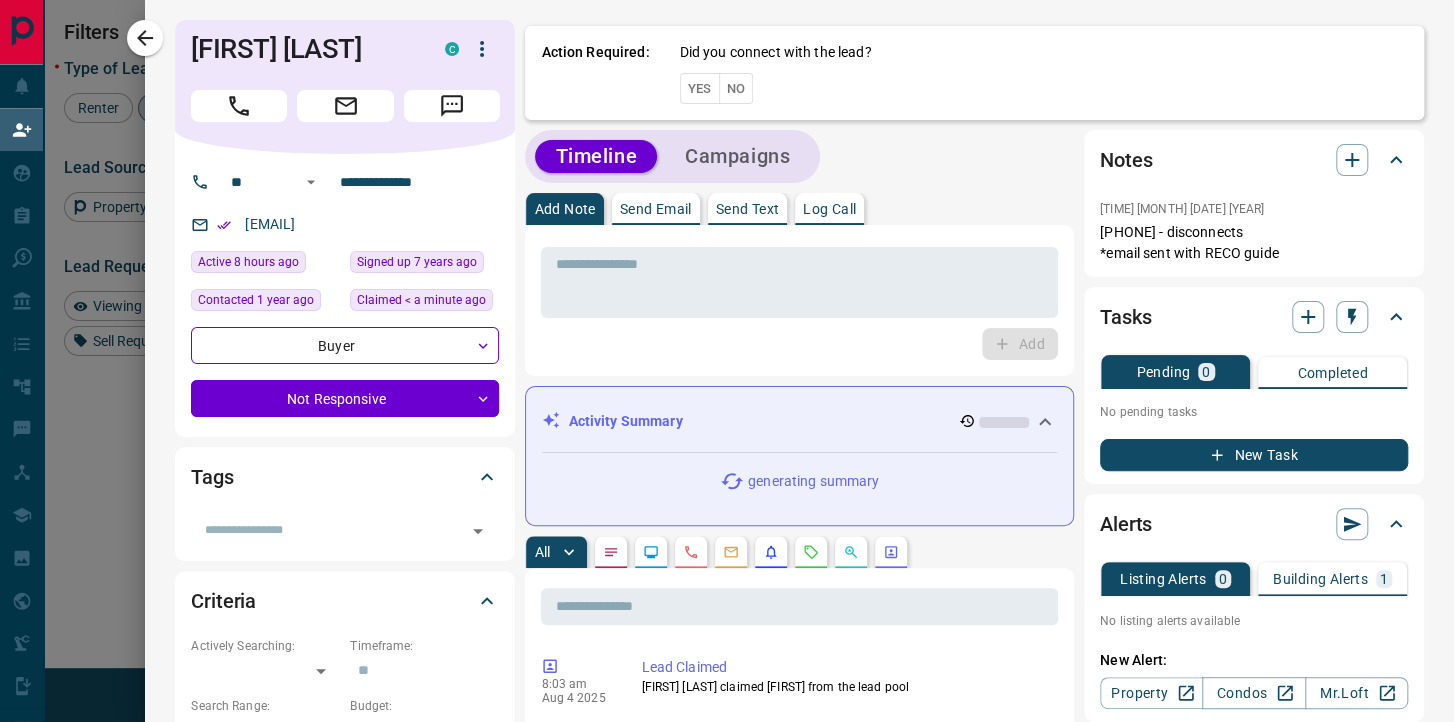 click on "No" at bounding box center [736, 88] 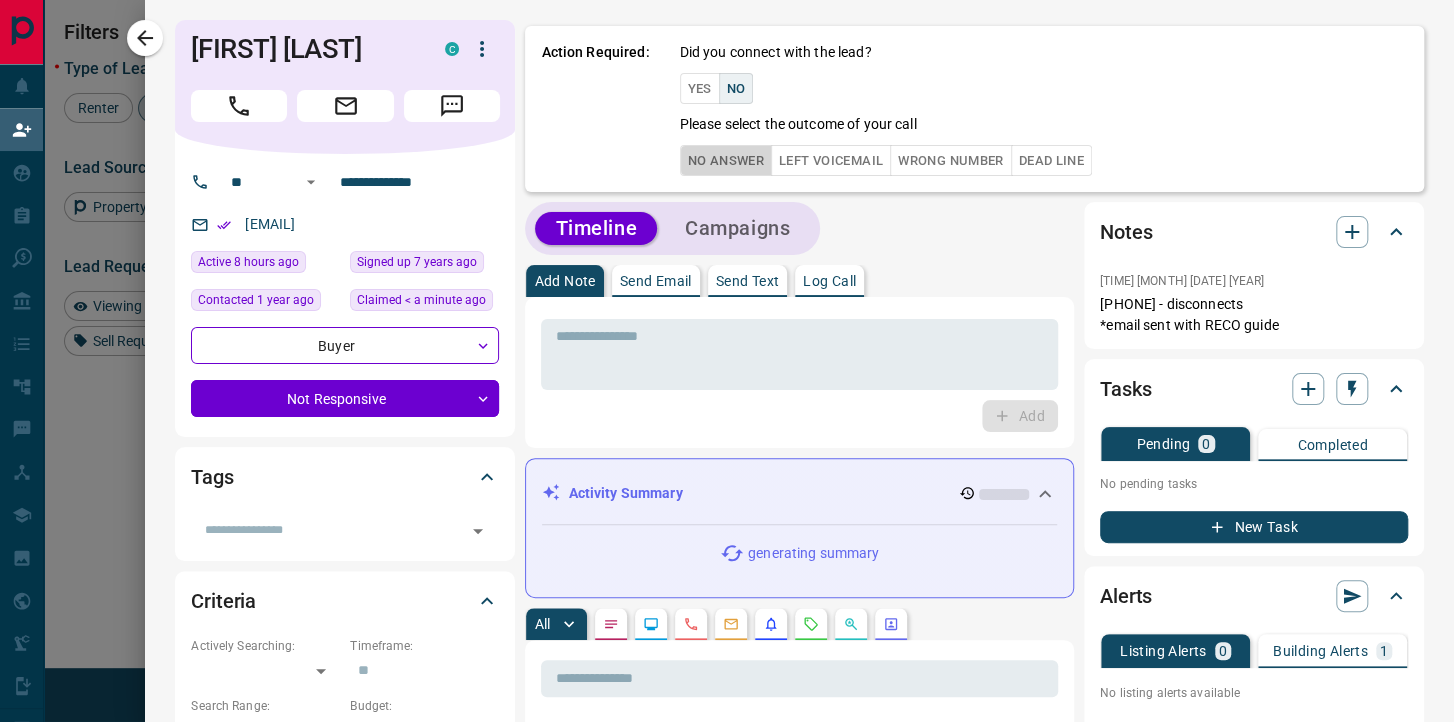 click on "No Answer" at bounding box center [726, 160] 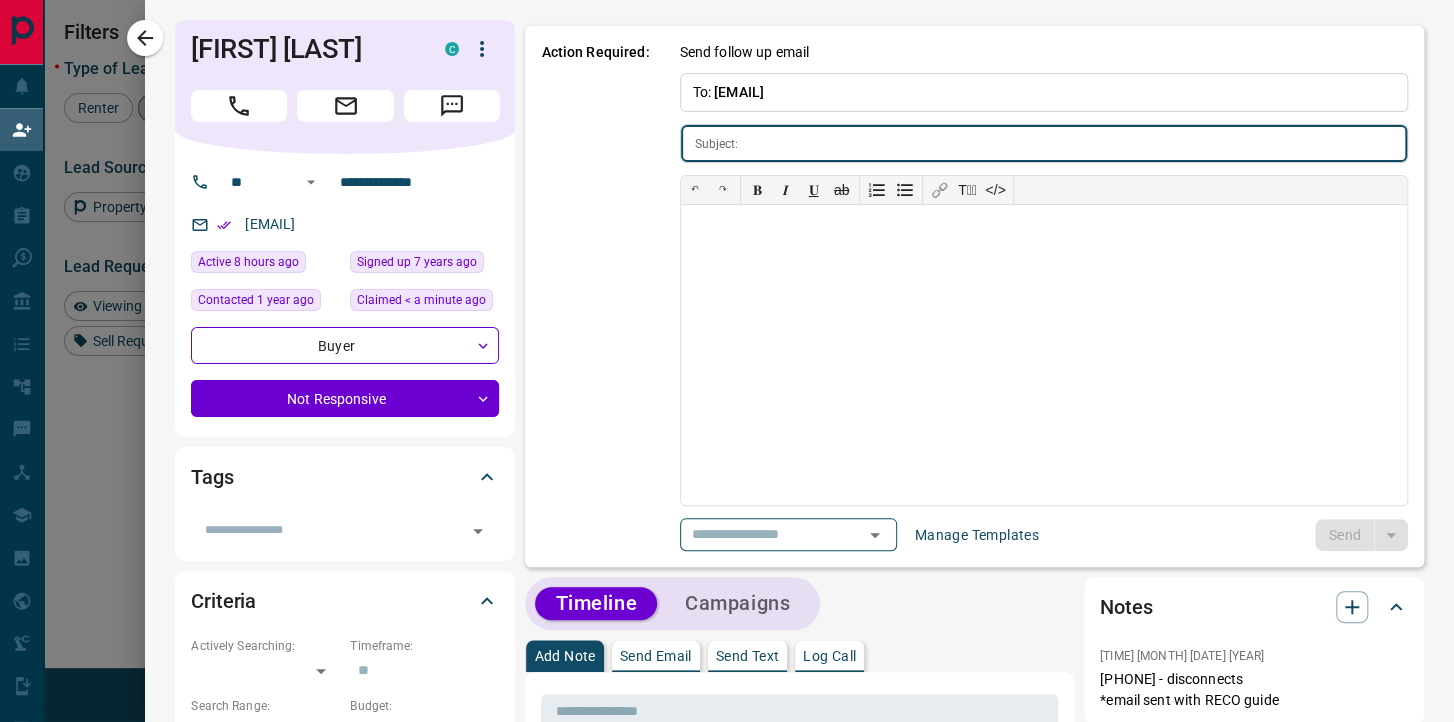 type on "**********" 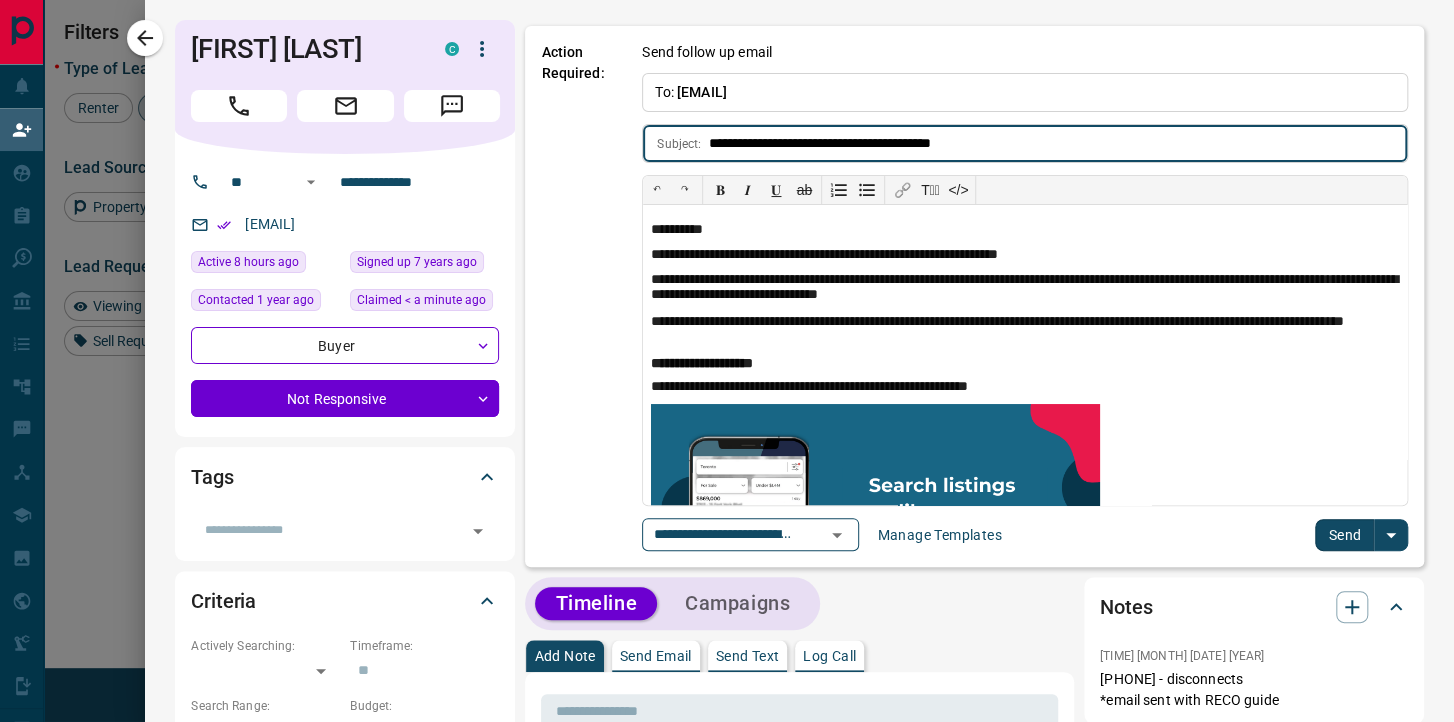 click on "Send" at bounding box center (1344, 535) 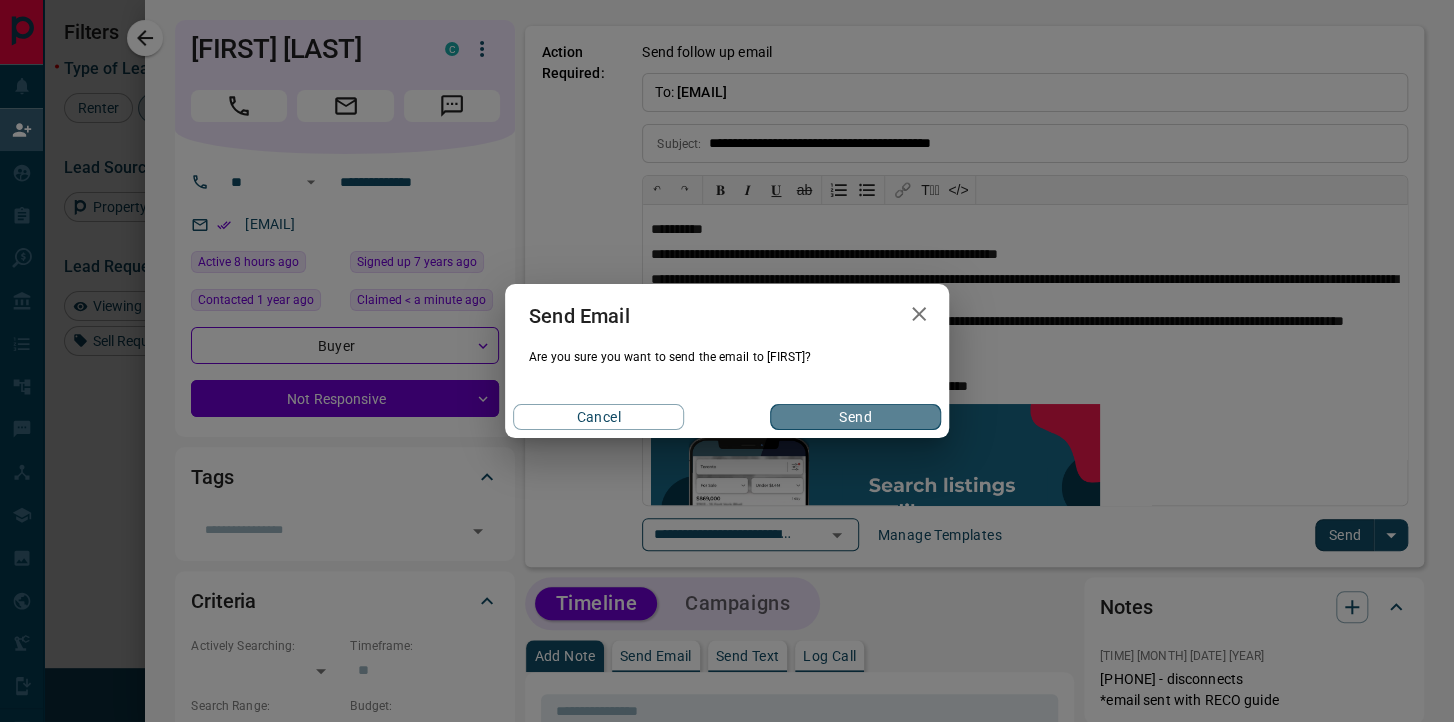click on "Send" at bounding box center (855, 417) 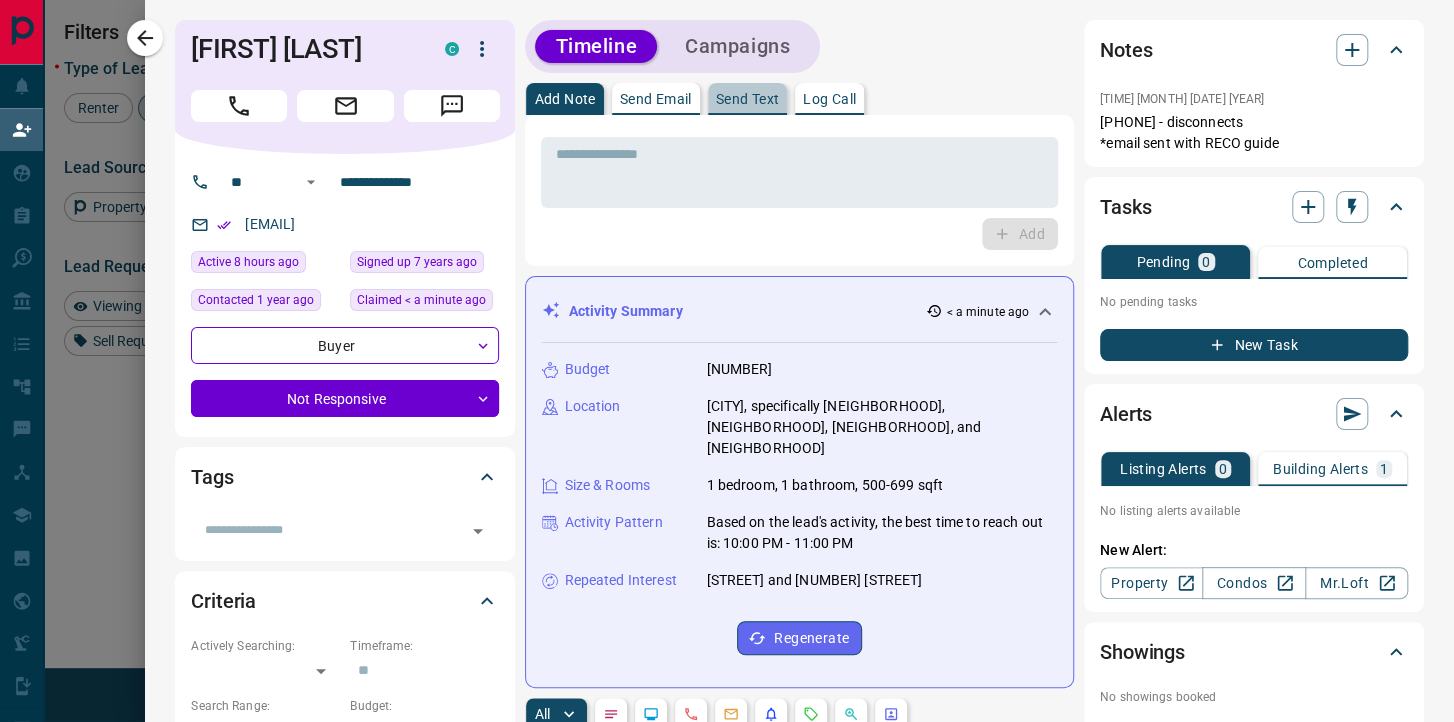 click on "Send Text" at bounding box center (748, 99) 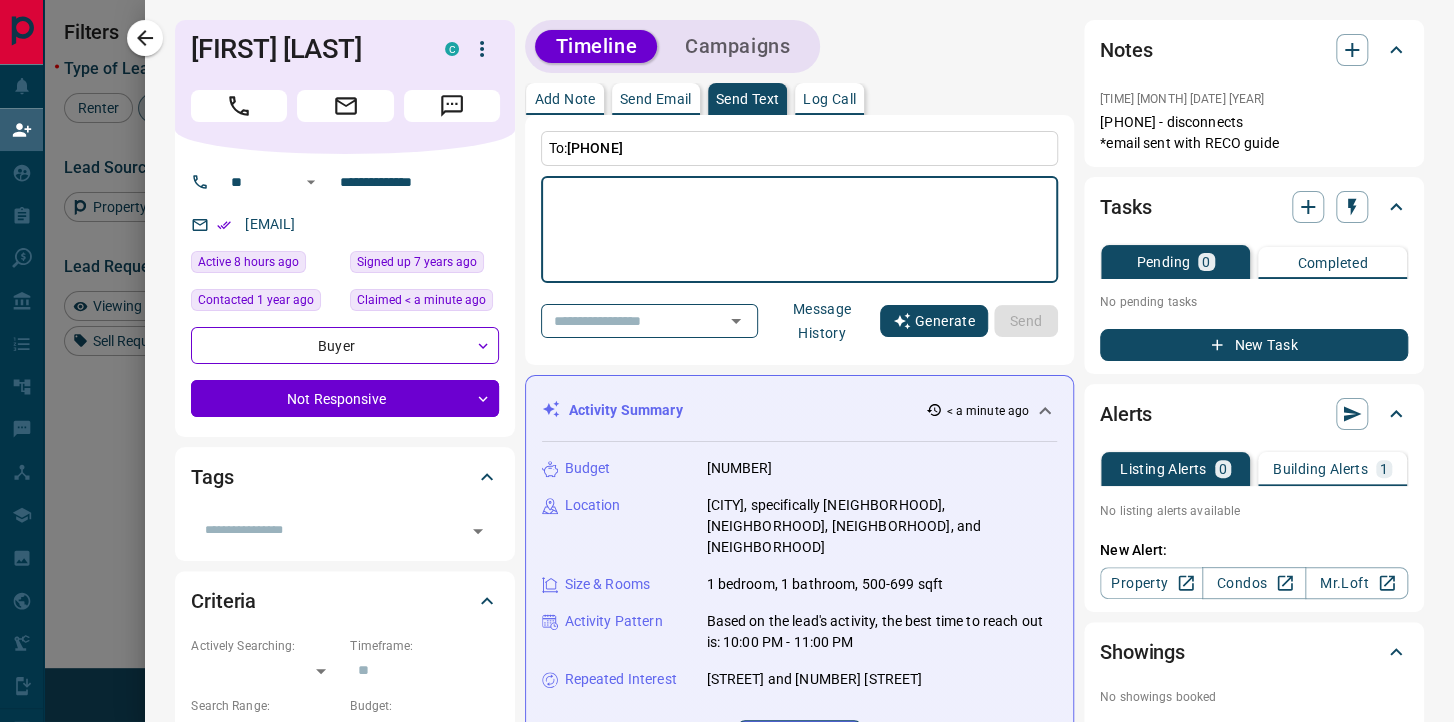 click on "Generate" at bounding box center [934, 321] 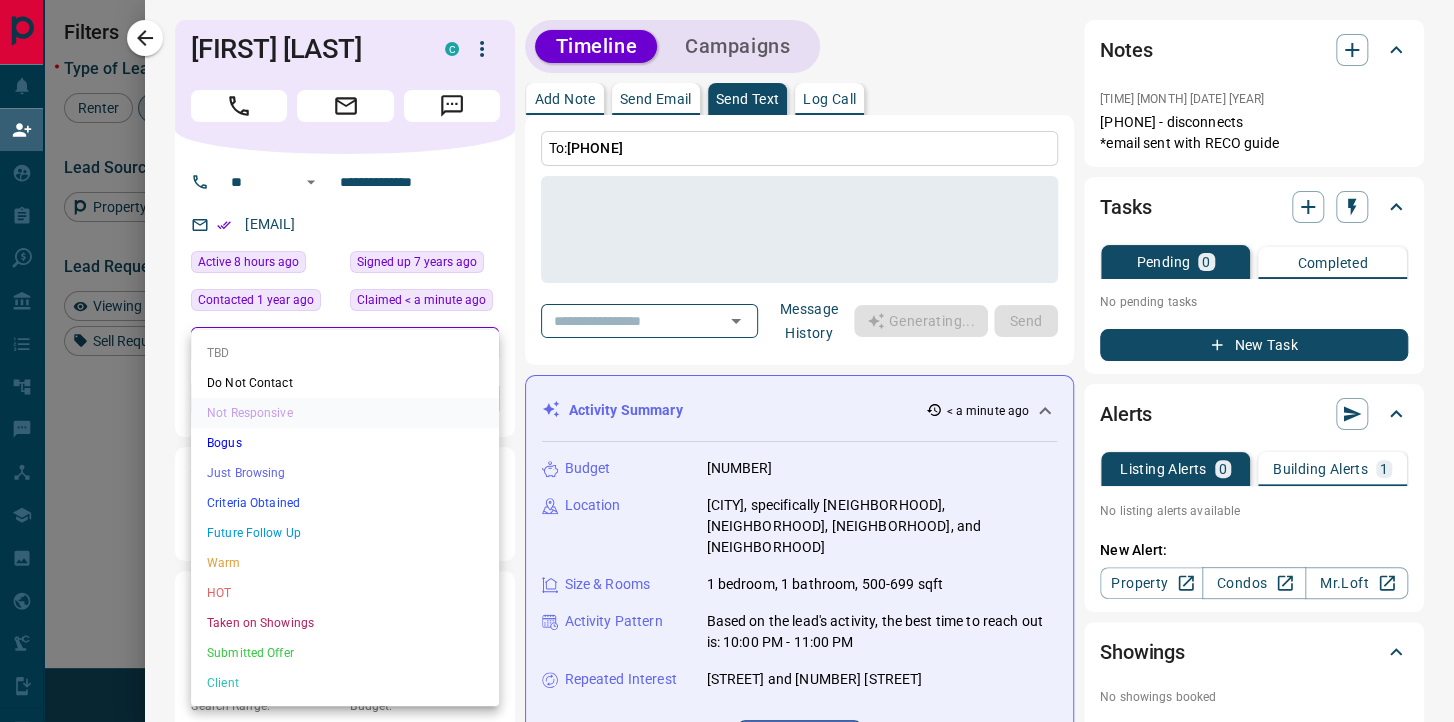 click on "Lead Transfers Claim Leads My Leads Tasks Opportunities Deals Campaigns Automations Messages Broker Bay Training Media Services Agent Resources Precon Worksheet Mobile Apps Disclosure Logout My Daily Quota Renter 0 / 5 Buyer 1 / 2 Precon 0 / 0 Filters 1 Lead Transfers 0 Refresh Name Contact Search   Search Range Location Requests AI Status Recent Opportunities (30d) Buyer Renter [FIRST] [LAST] C [EMAIL] +1- [PHONE] [CITY] Buyer Renter [FIRST] [LAST] P [EMAIL] +1- [PHONE] [CITY] Buyer Precon [FIRST] [LAST] C [EMAIL] +1- [PHONE] $[PRICE] - $[PRICE] [CITY], [CITY] High Interest Buyer Renter [FIRST] [LAST] C [EMAIL] +1- [PHONE] $[PRICE] - $[PRICE] [CITY], [CITY] High Interest Favourite Back to Site Buyer [FIRST] [LAST] C P [EMAIL] +55- [PHONE] $[PRICE] - $[PRICE] [CITY], [CITY] Favourite High Interest Back to Site Buyer Renter [FIRST] [LAST] P [EMAIL] +1- Buyer P" at bounding box center [727, 309] 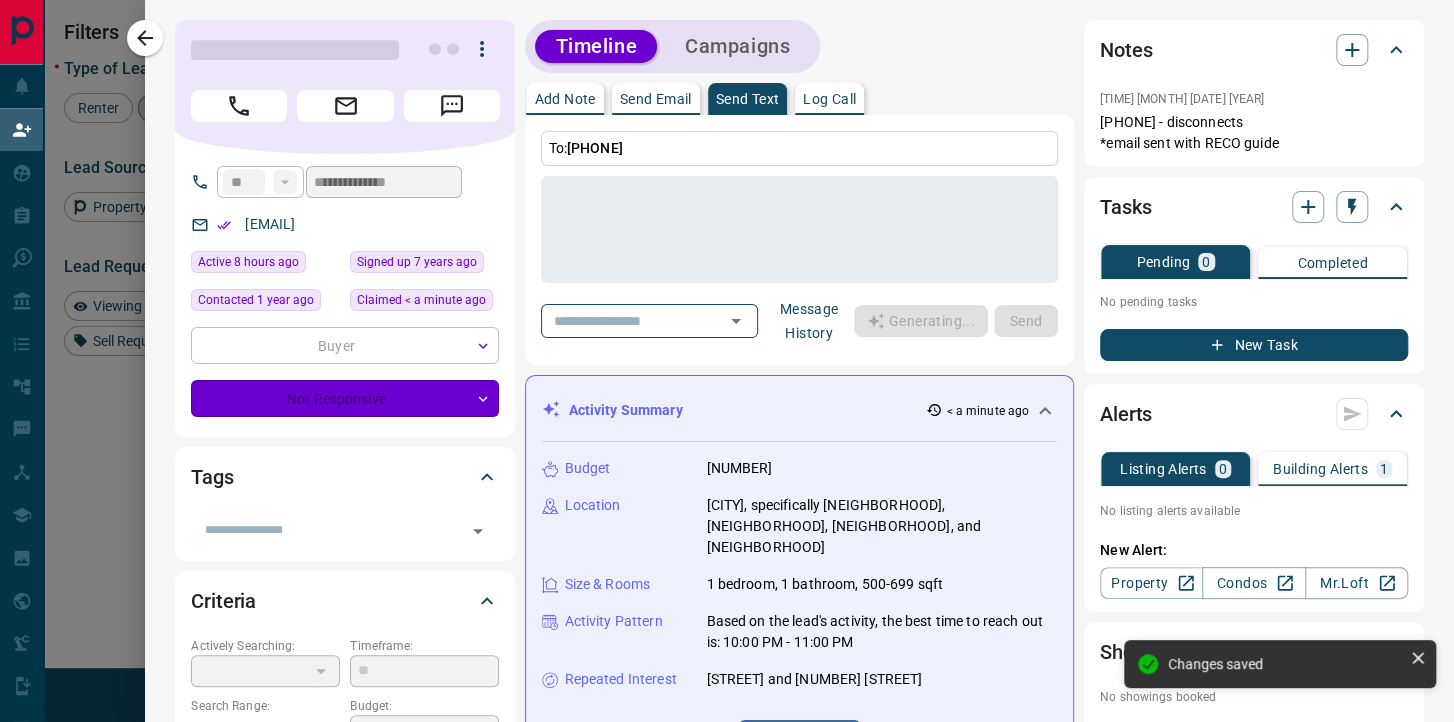 type on "**" 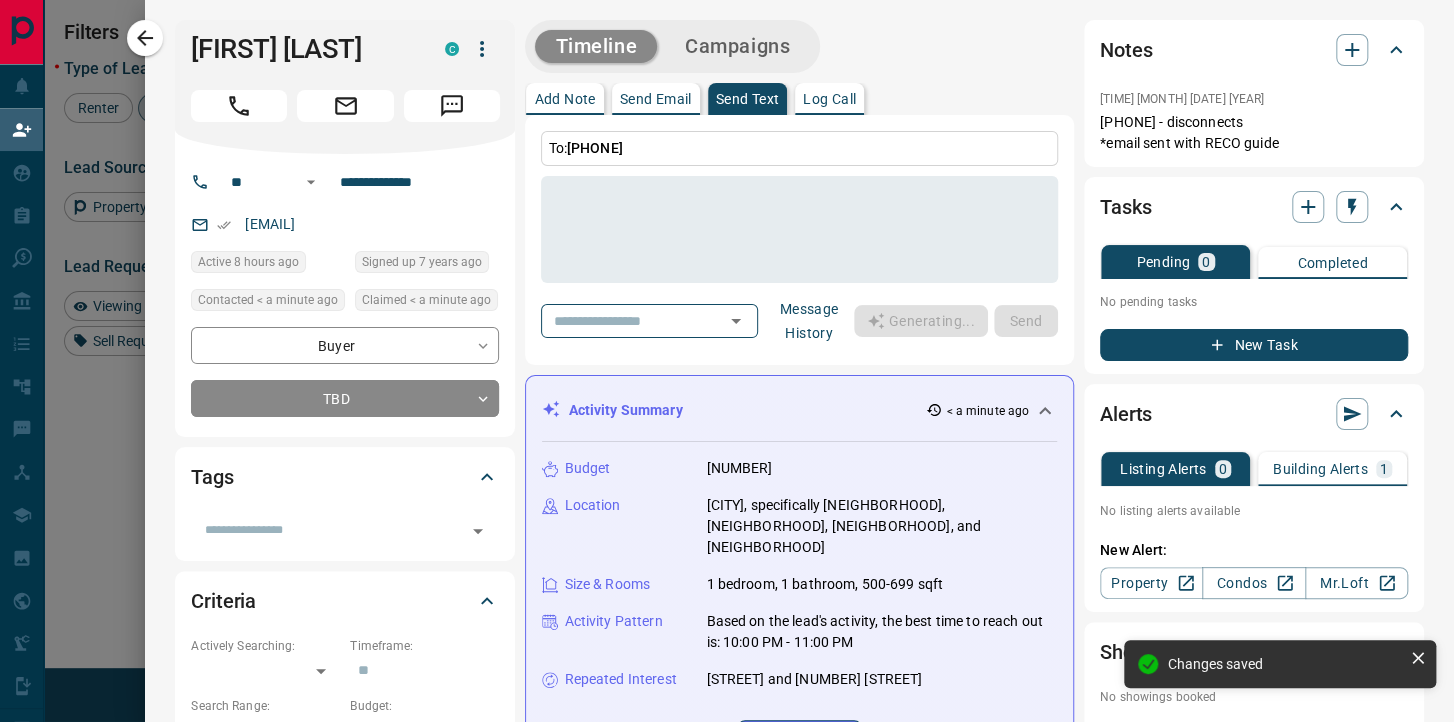 type on "**********" 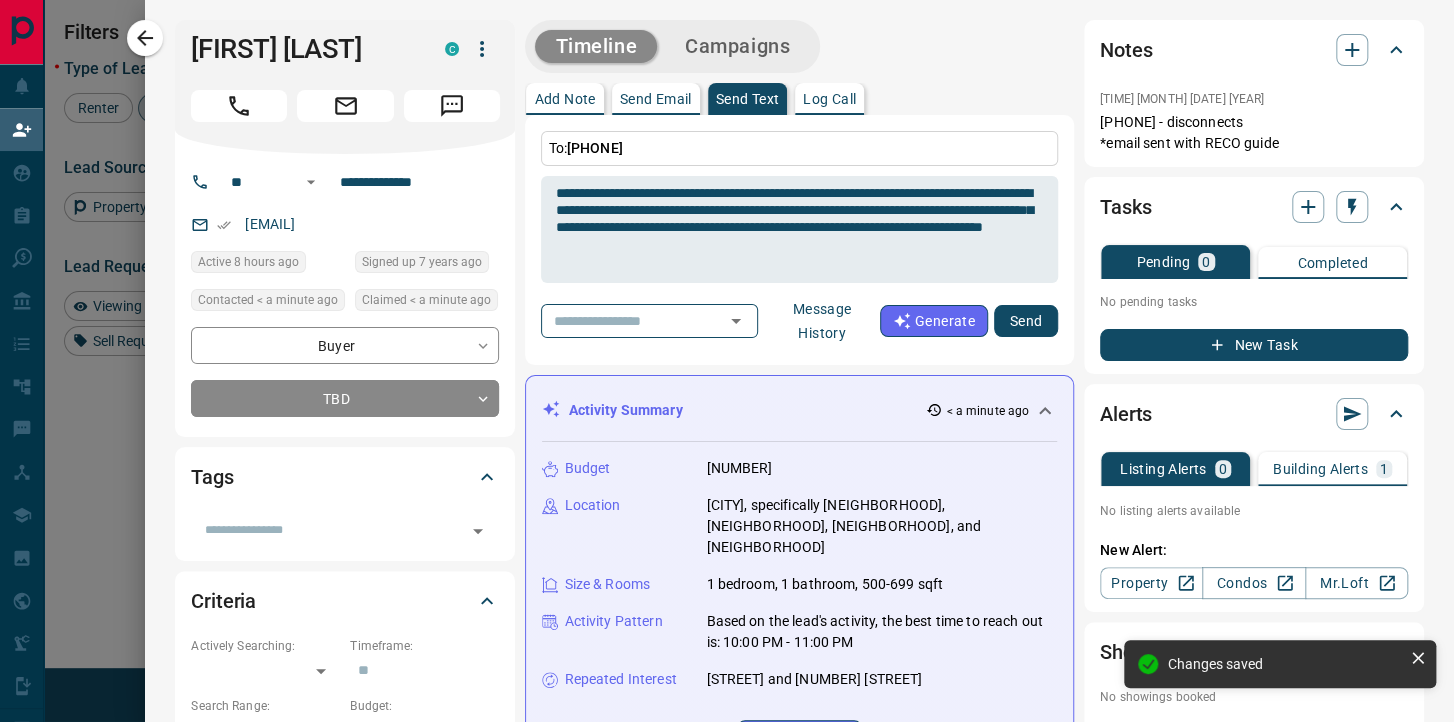click on "Send" at bounding box center [1026, 321] 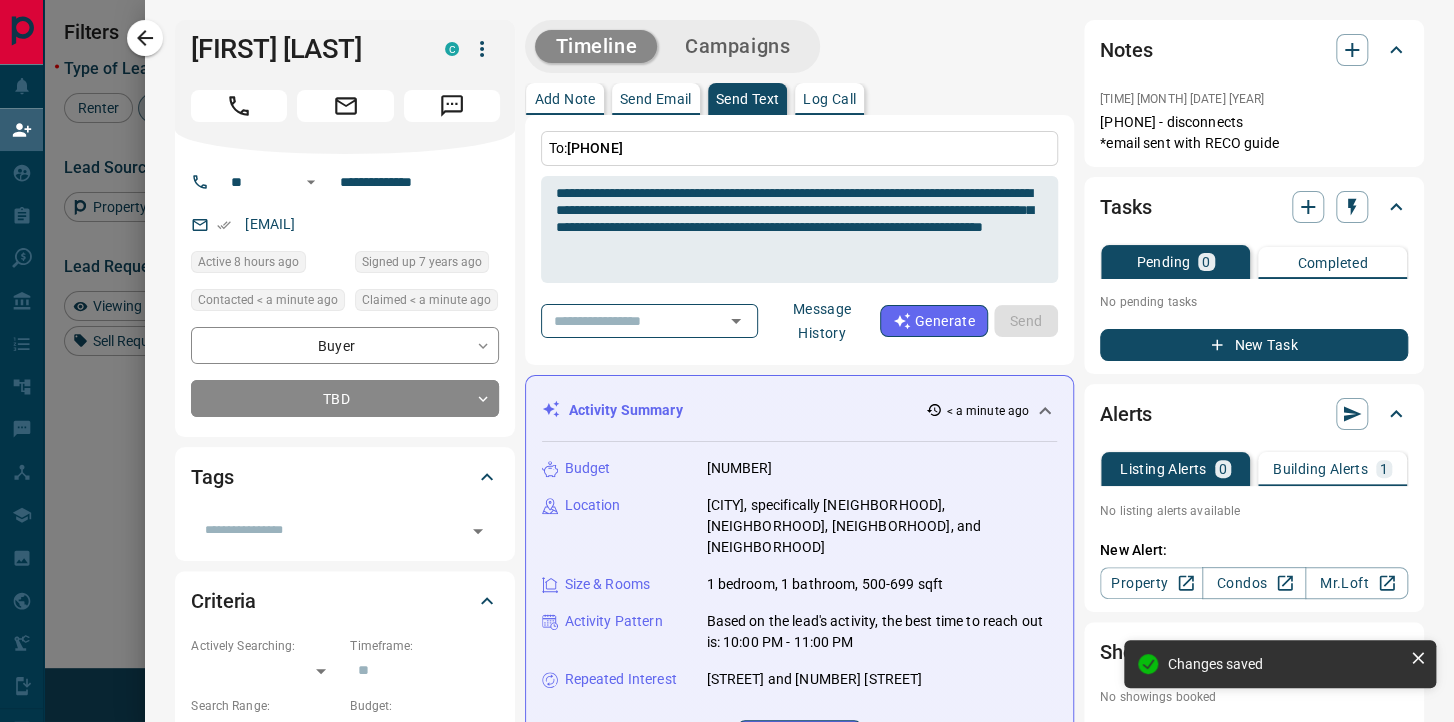 type 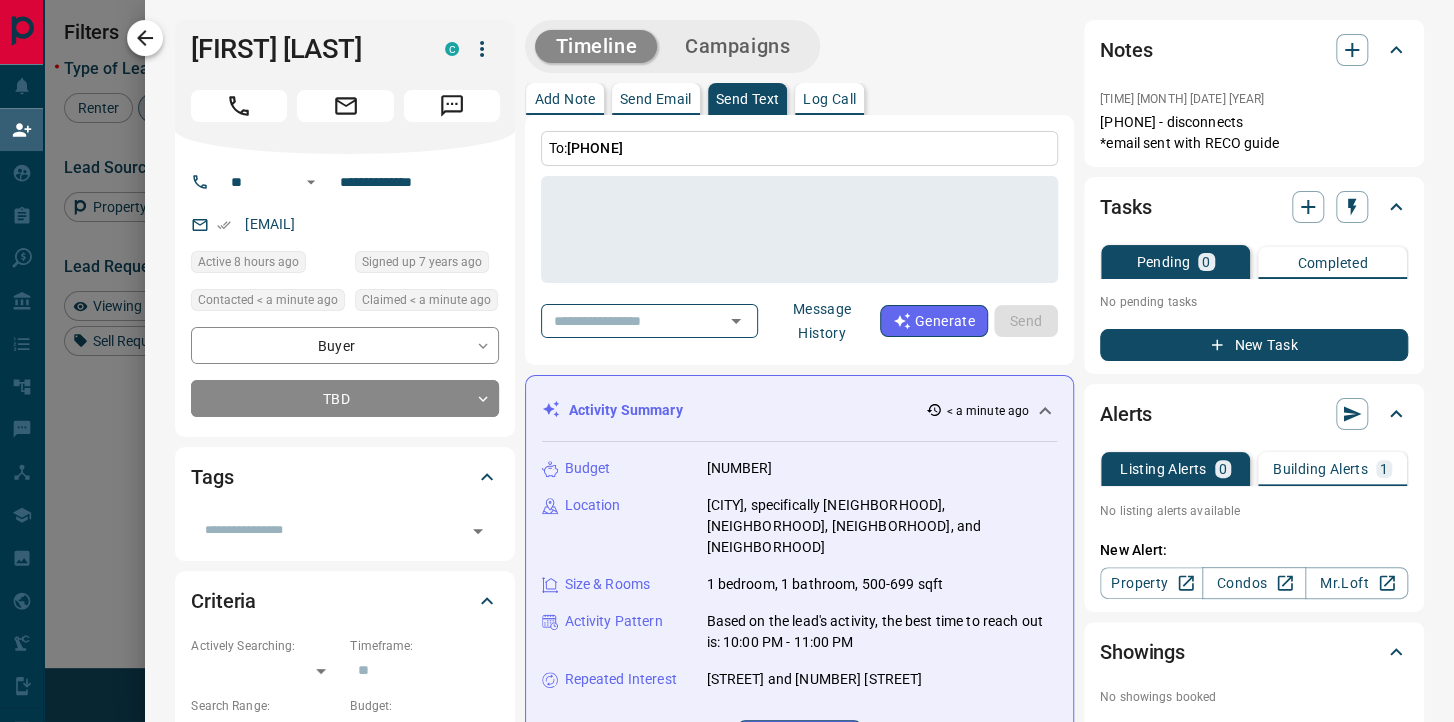 click 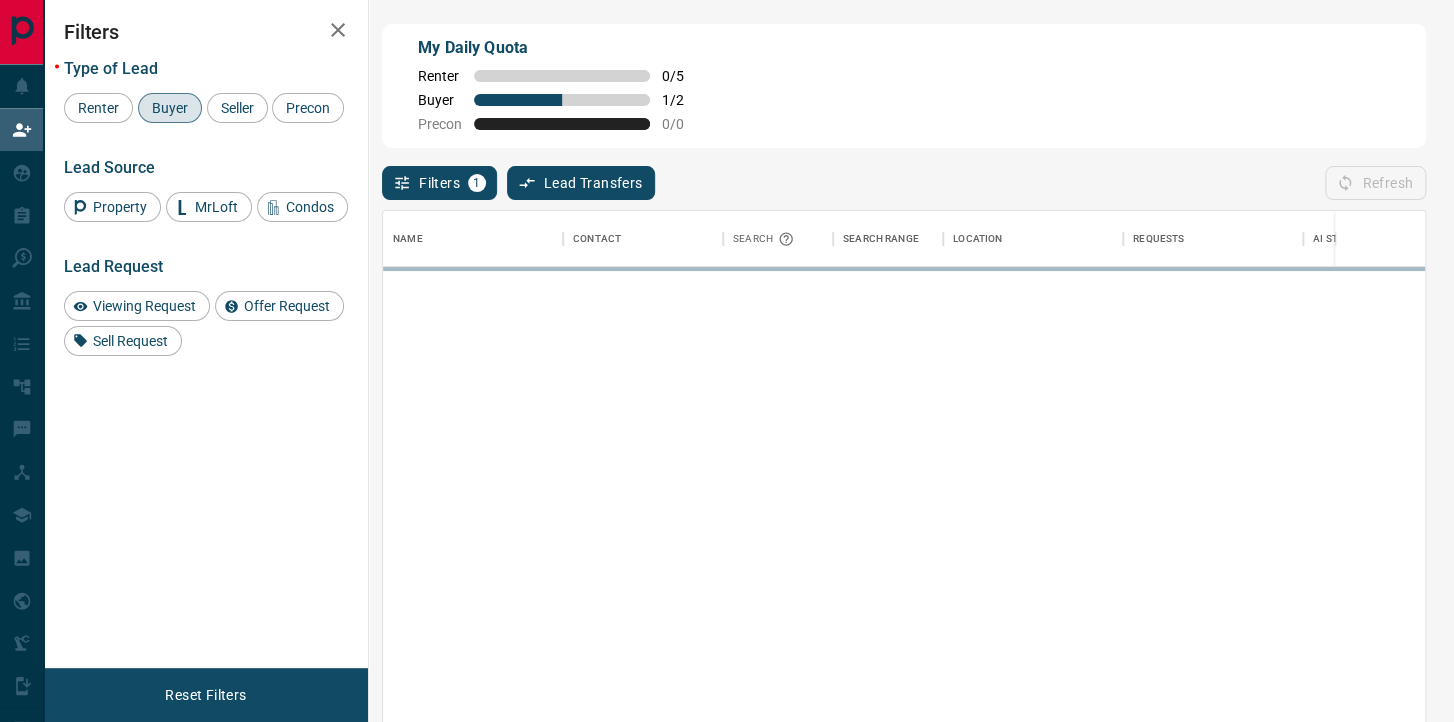 scroll, scrollTop: 0, scrollLeft: 0, axis: both 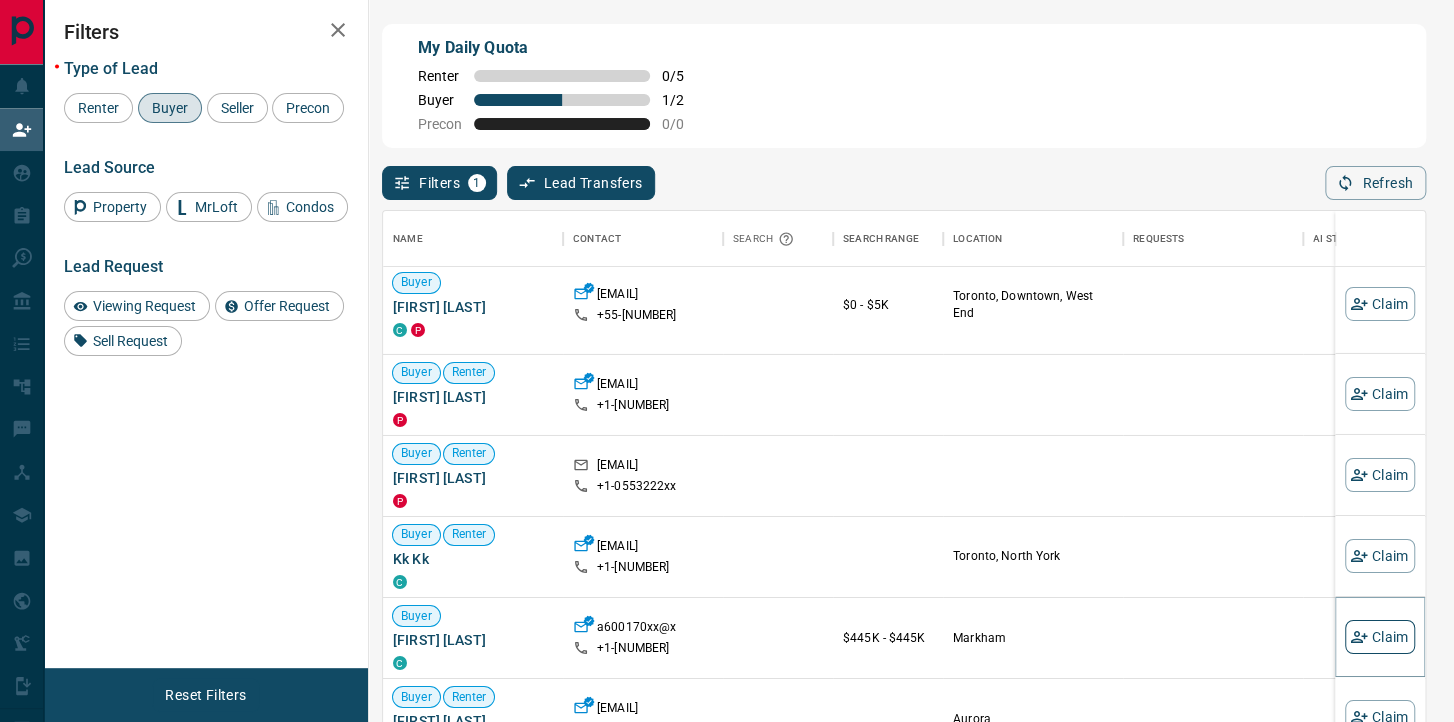 click on "Claim" at bounding box center (1380, 636) 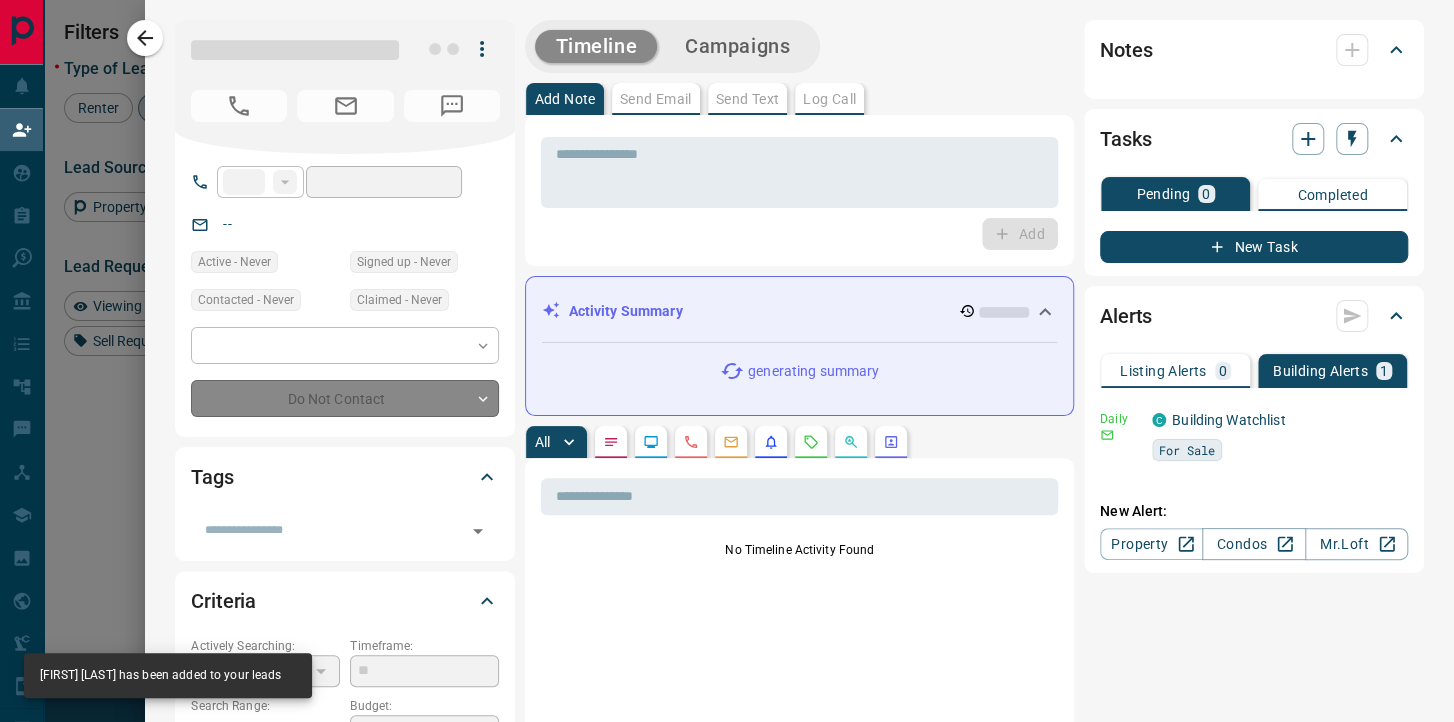 type on "**" 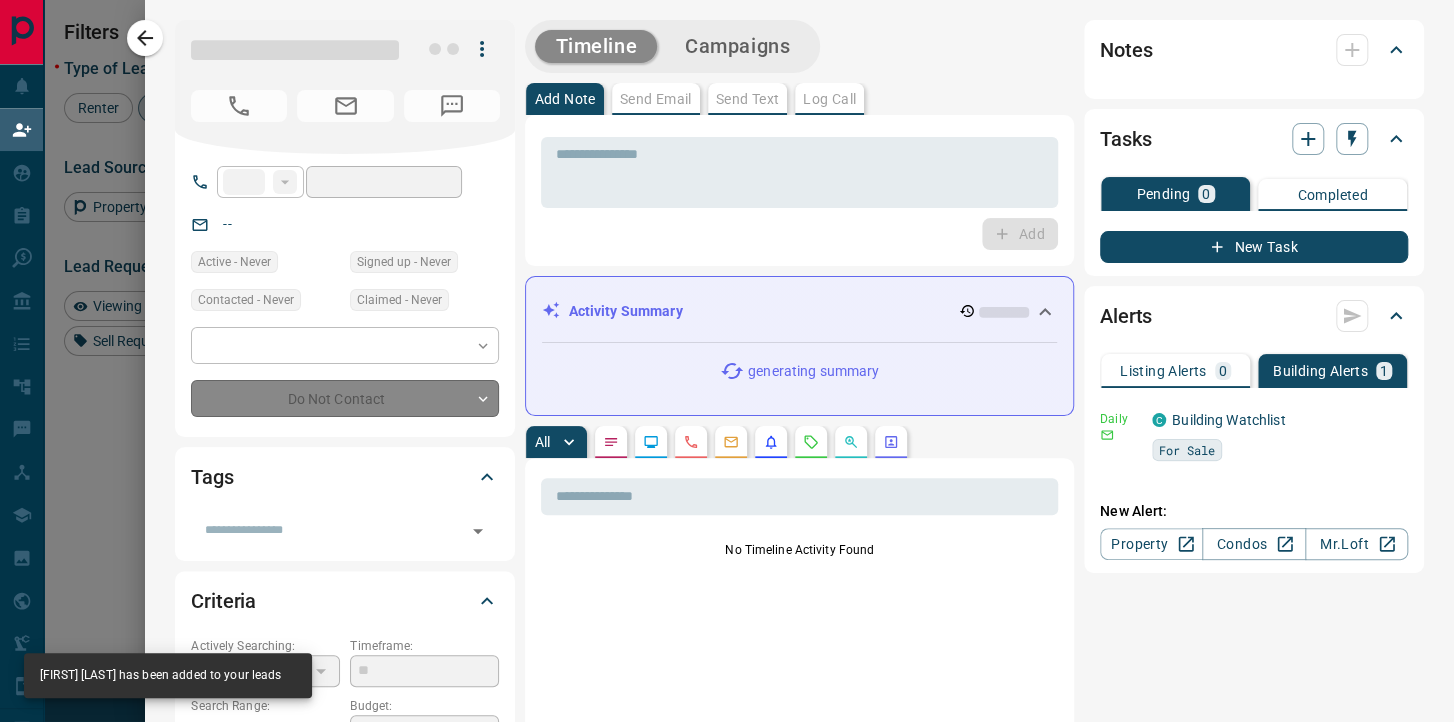 type on "**********" 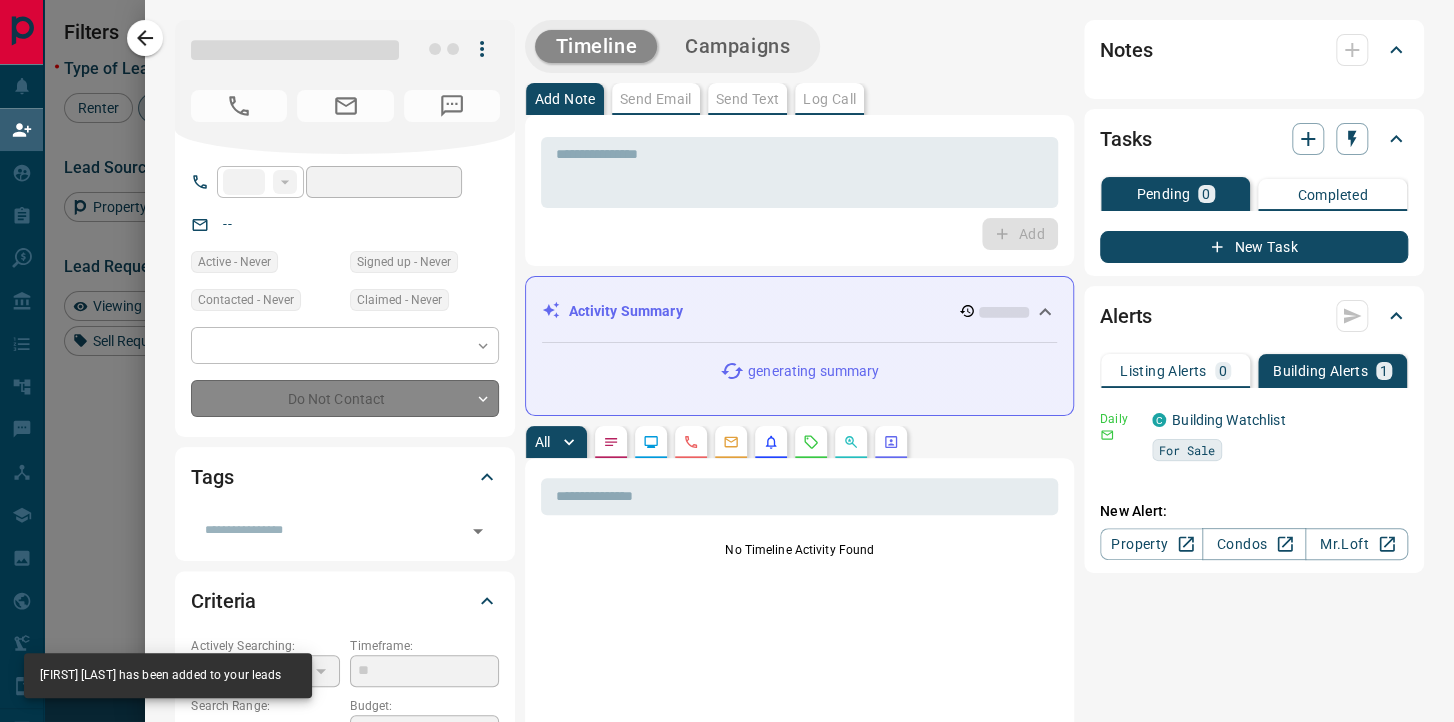 type on "**********" 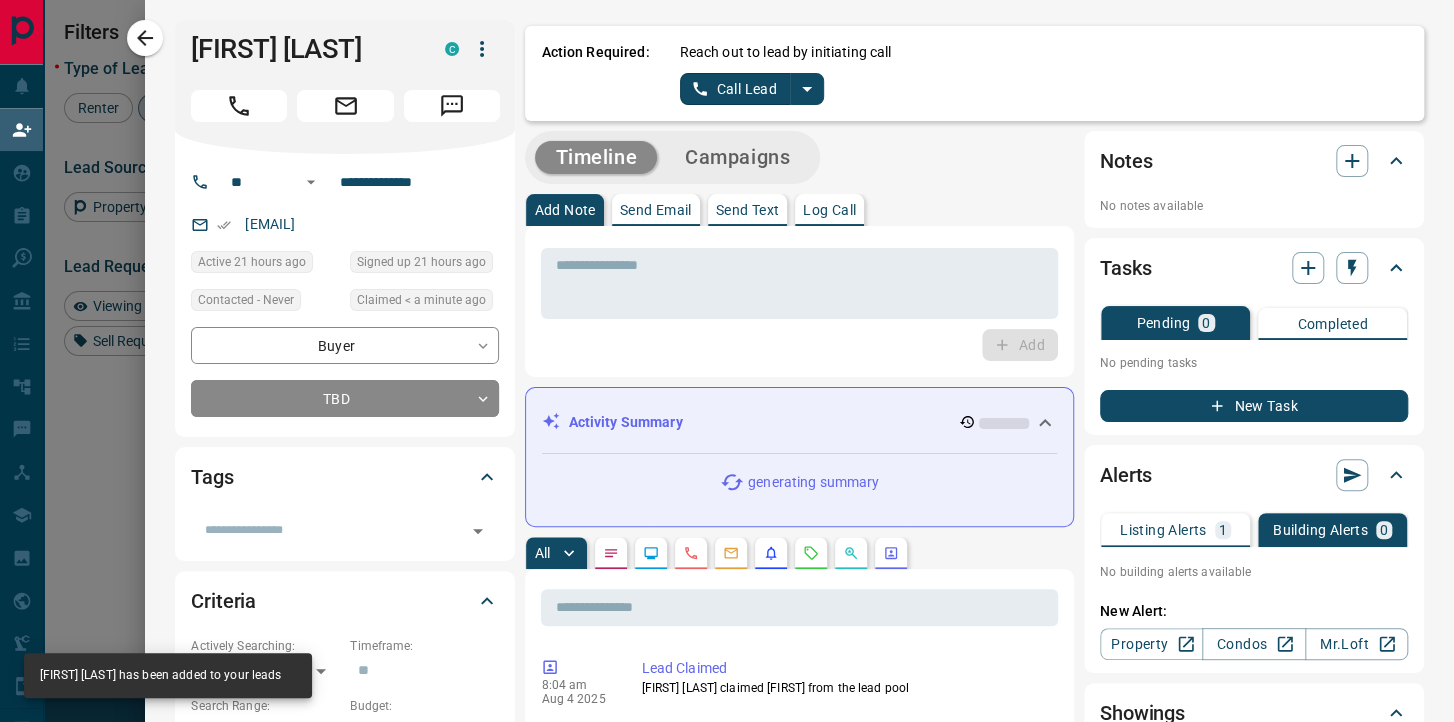 click on "Call Lead" at bounding box center (735, 89) 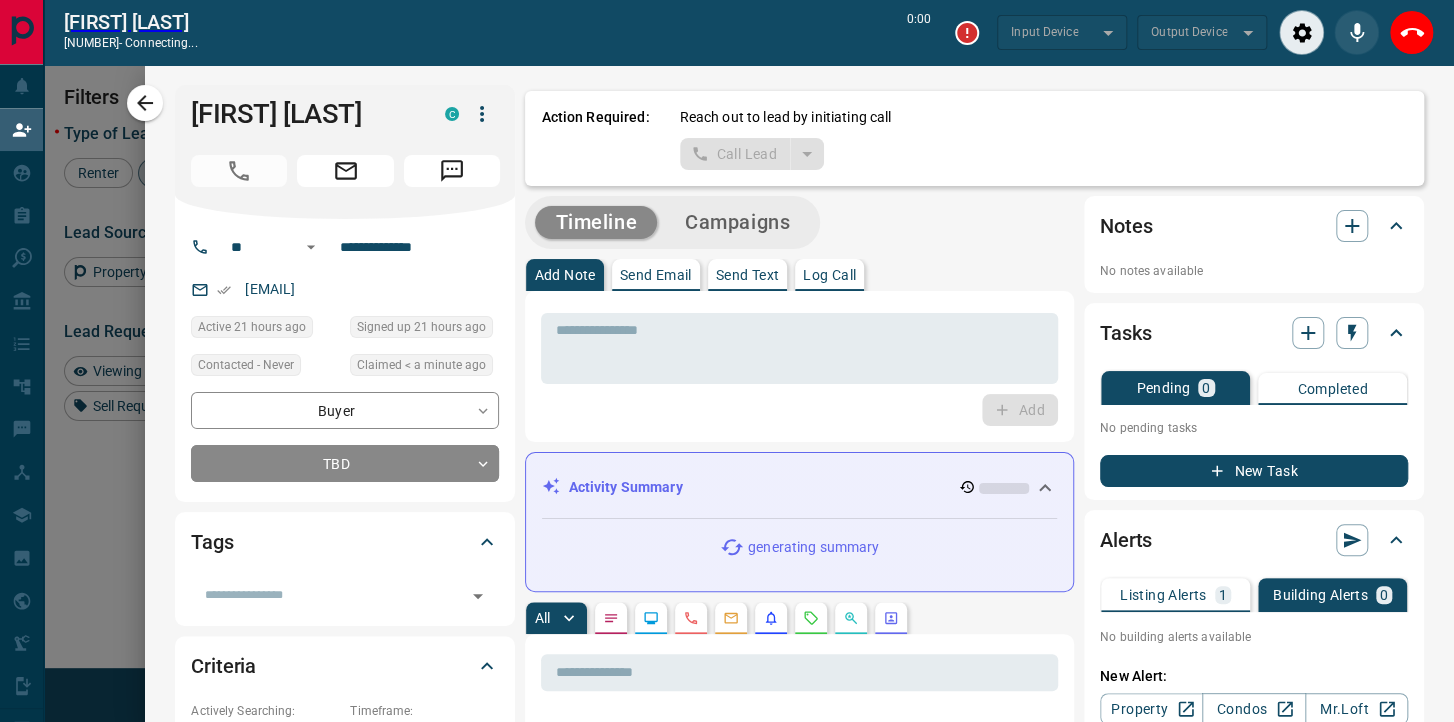scroll, scrollTop: 496, scrollLeft: 1042, axis: both 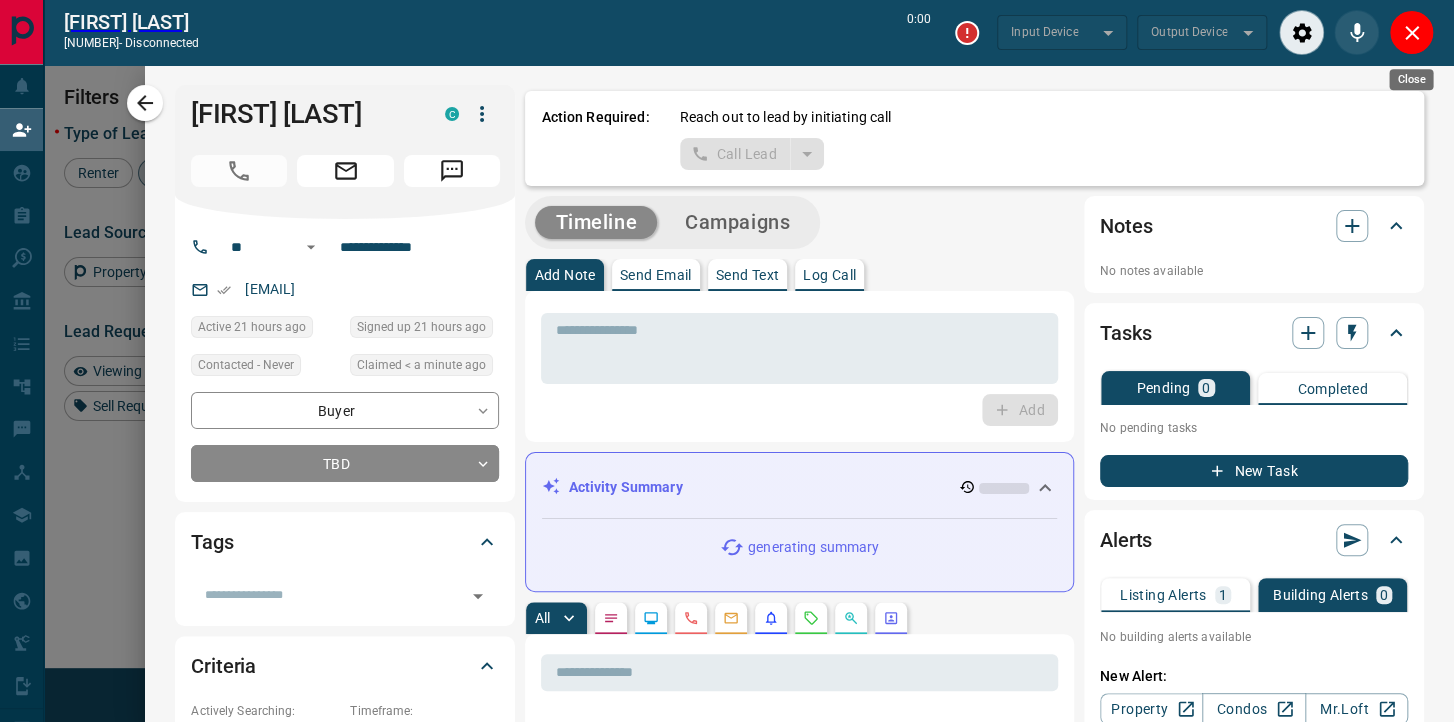 click at bounding box center [1411, 32] 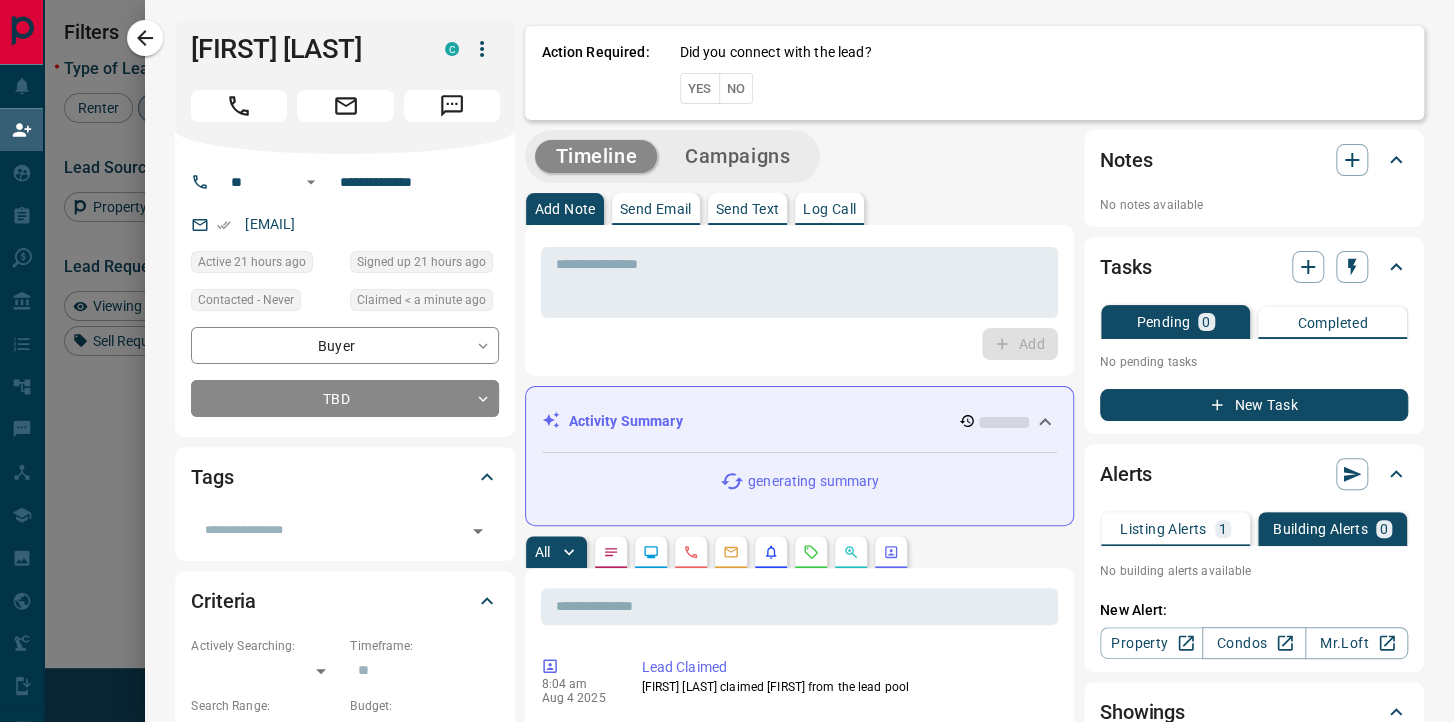scroll, scrollTop: 0, scrollLeft: 0, axis: both 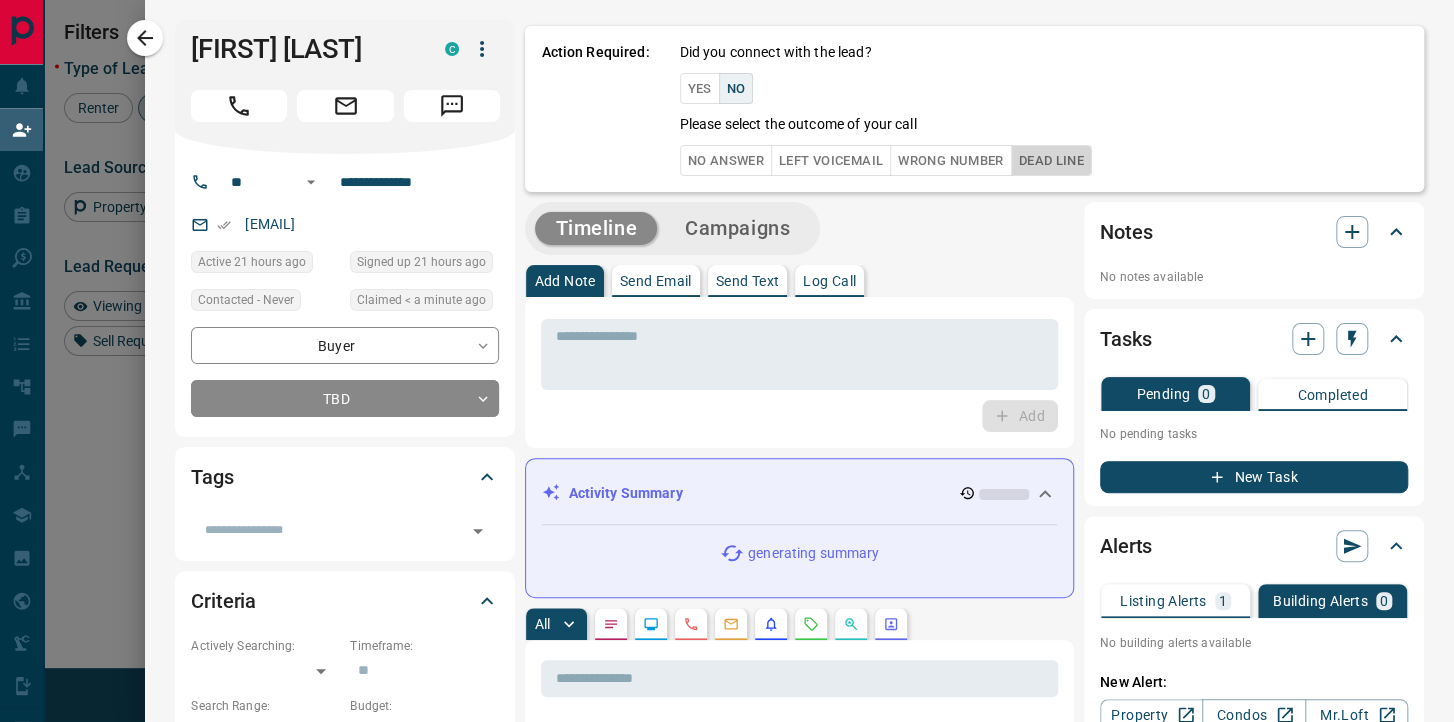 click on "Dead Line" at bounding box center [1051, 160] 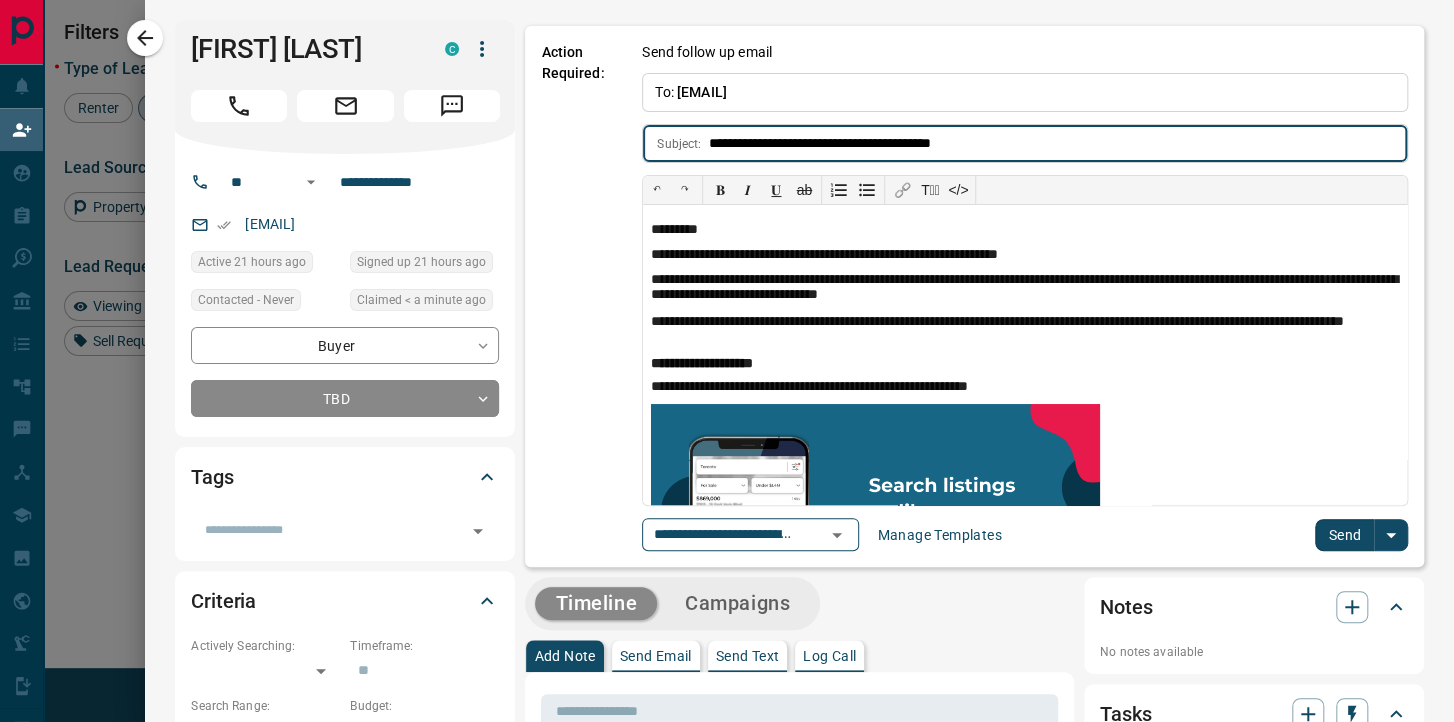 click on "Send" at bounding box center [1344, 535] 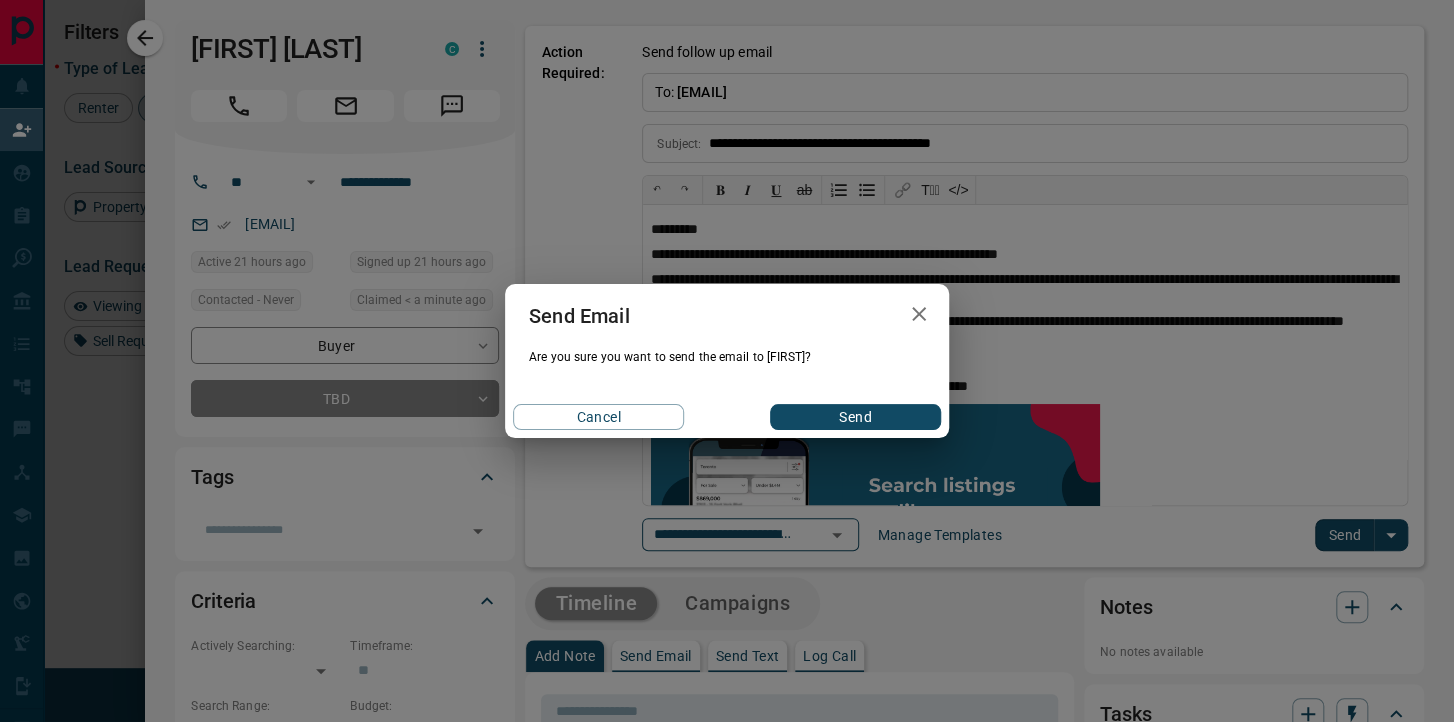 click on "Send" at bounding box center [855, 417] 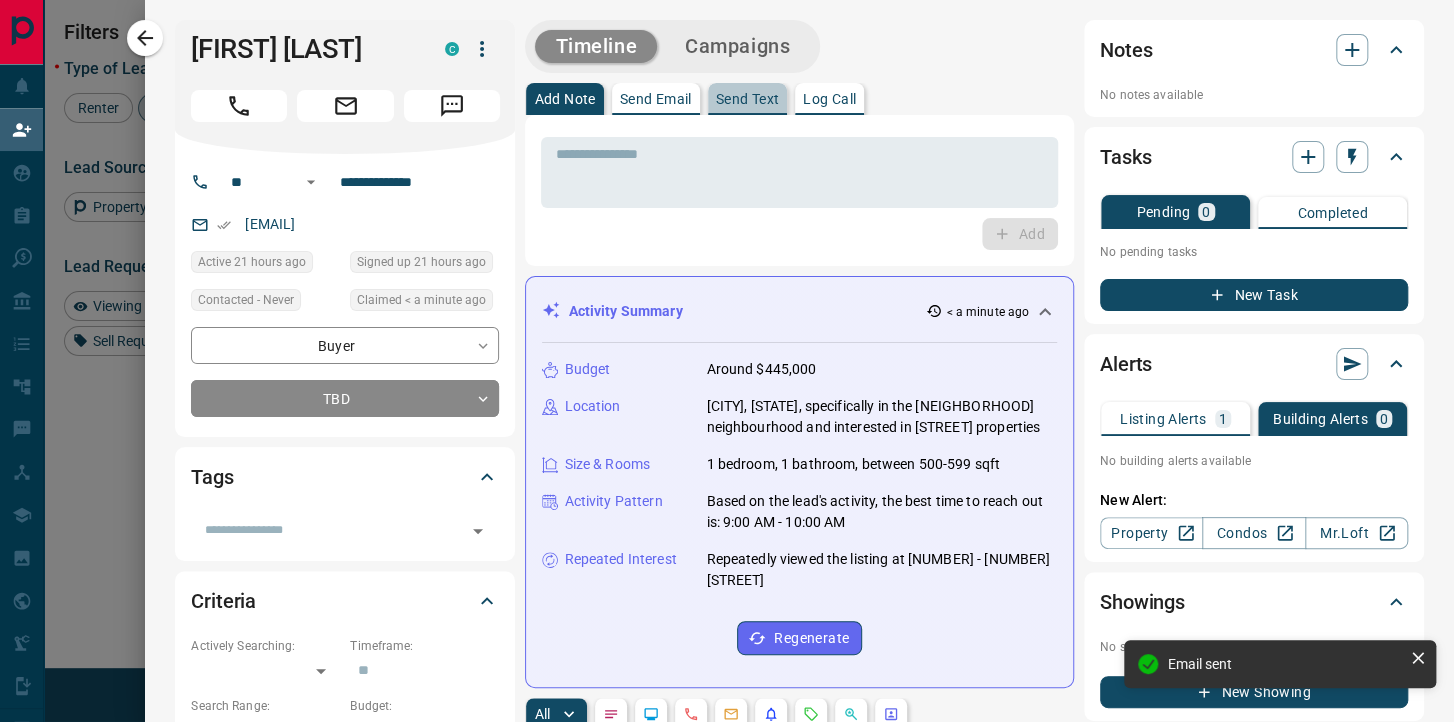 click on "Send Text" at bounding box center [748, 99] 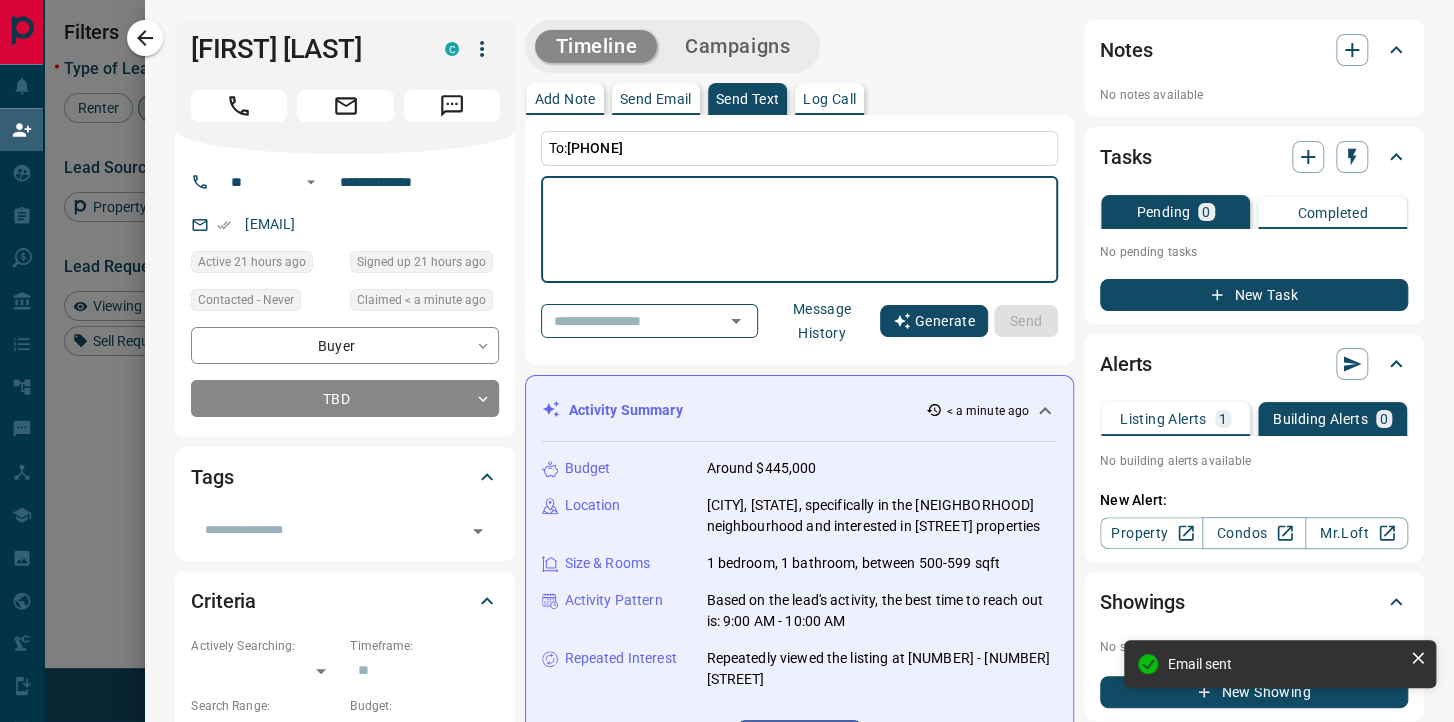 click on "Generate" at bounding box center (934, 321) 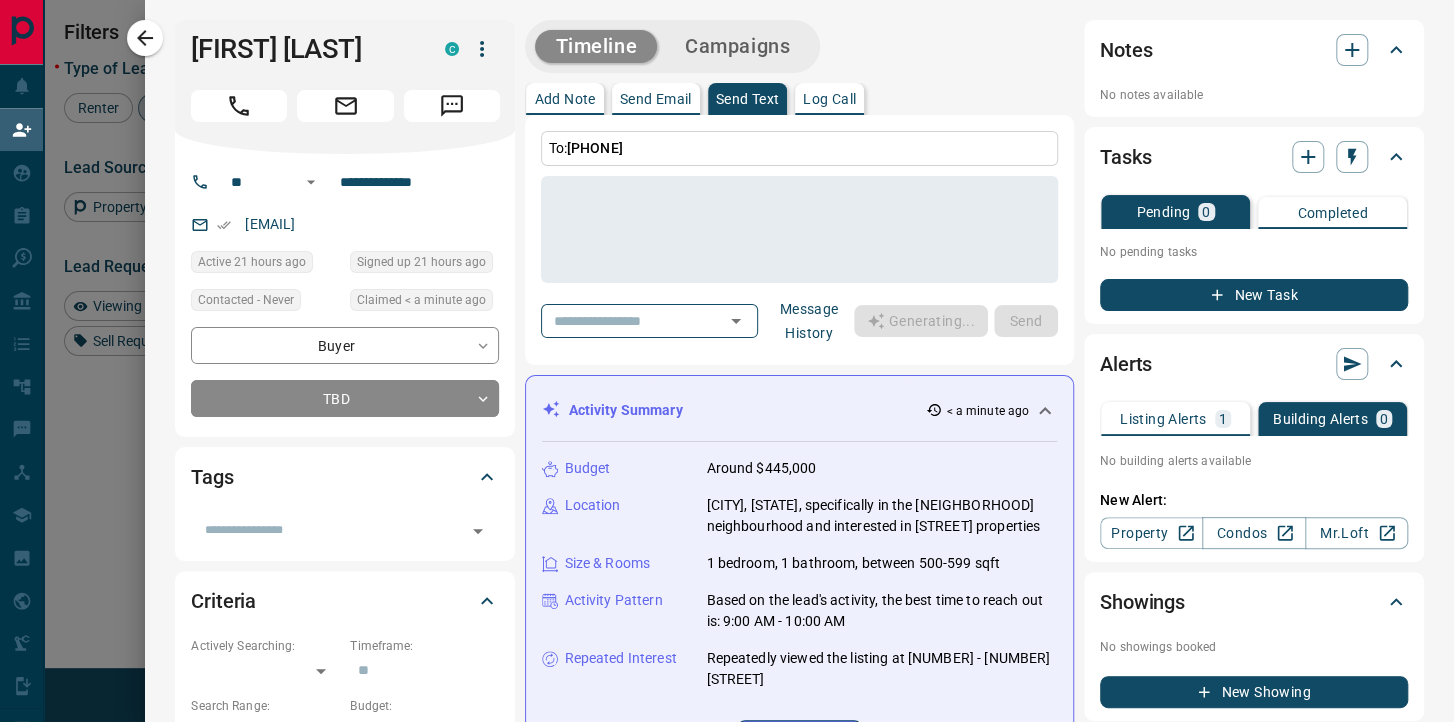 type on "**********" 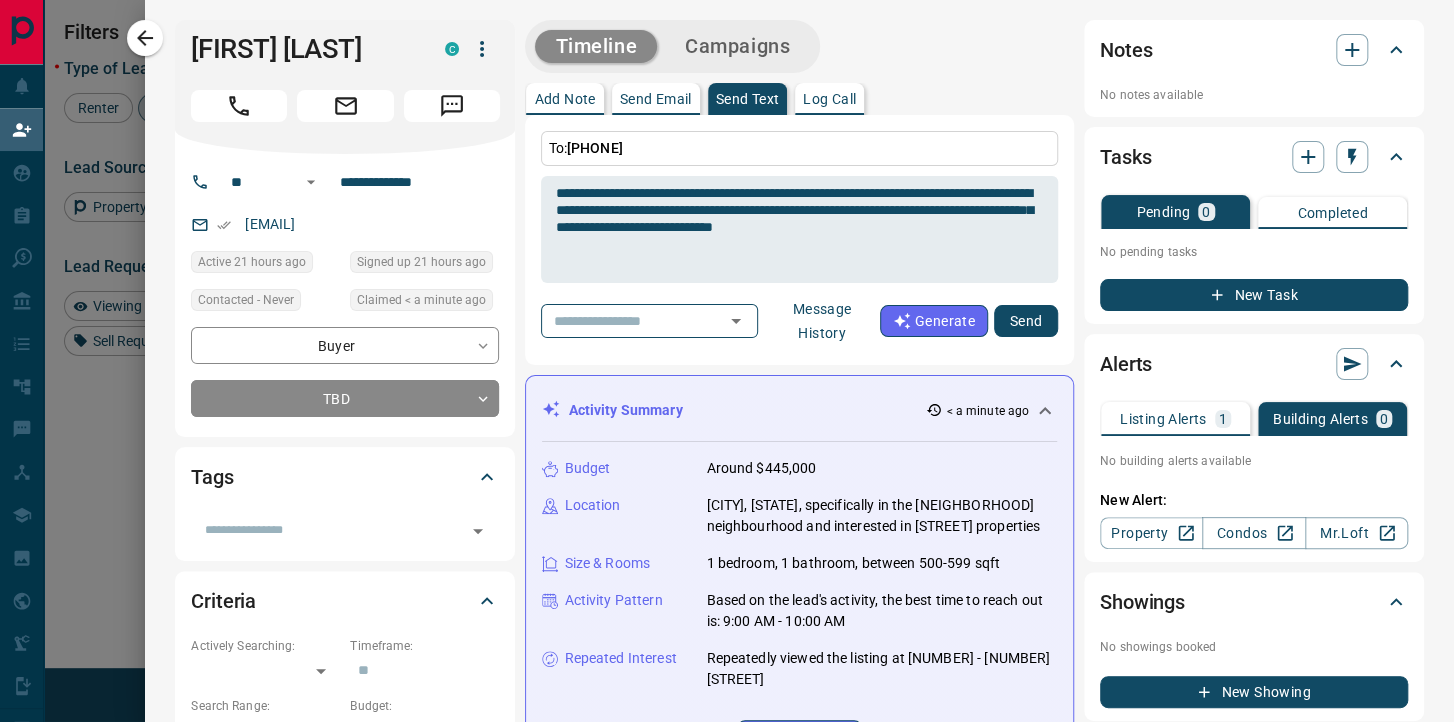 click on "Send" at bounding box center (1026, 321) 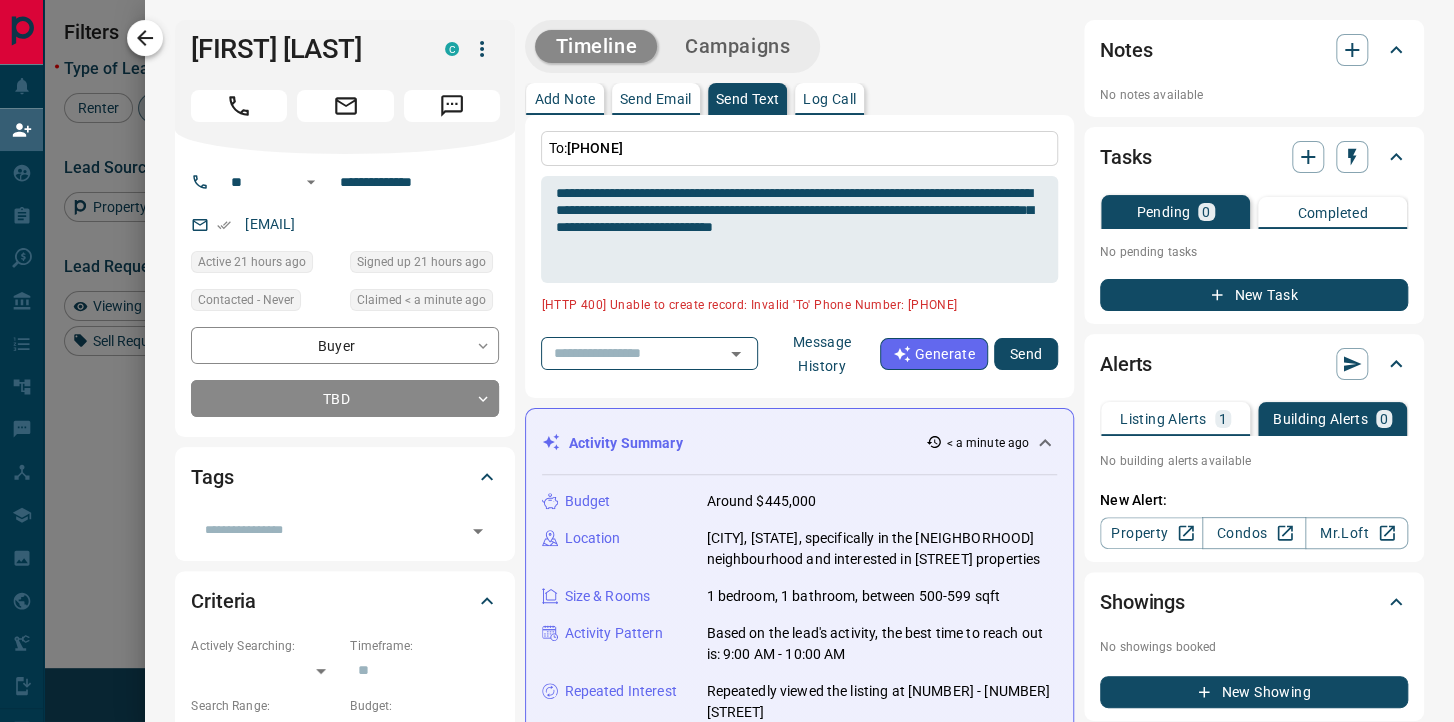 click at bounding box center (145, 38) 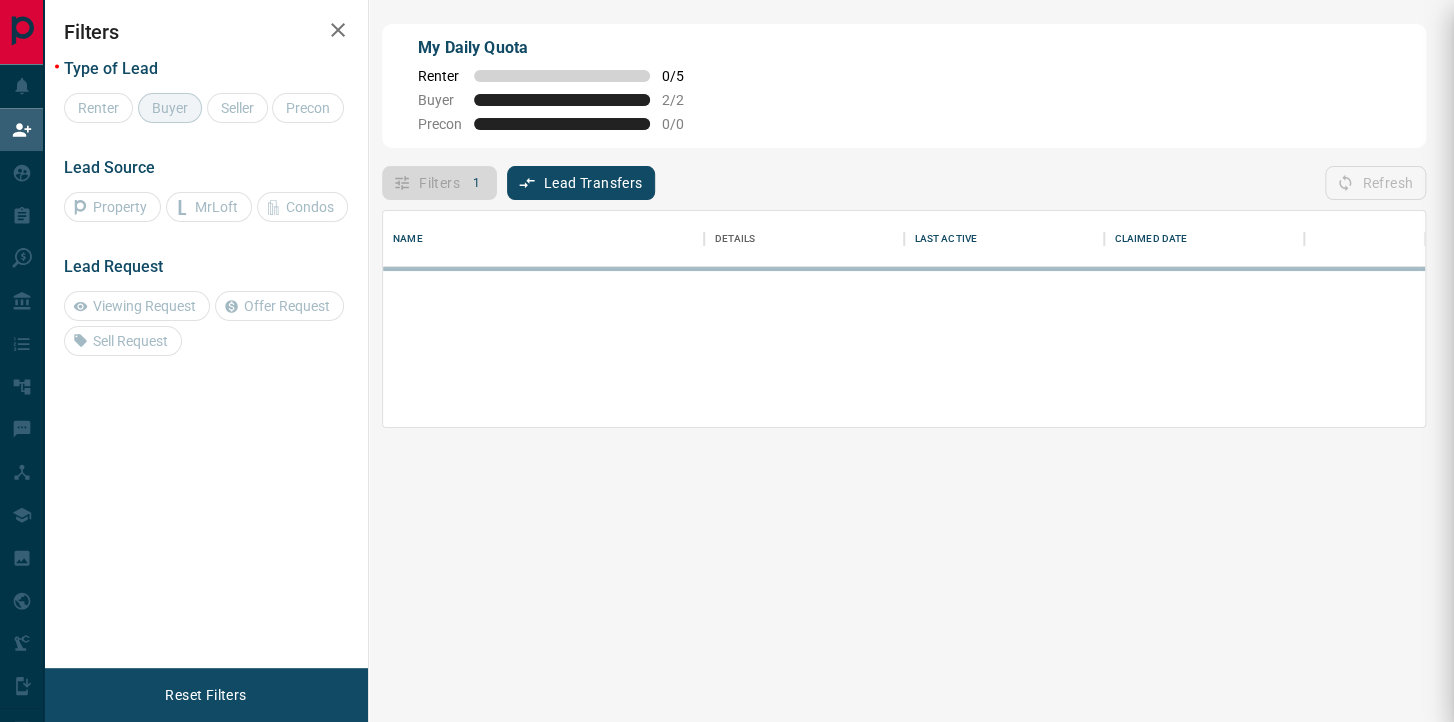 scroll, scrollTop: 216, scrollLeft: 1042, axis: both 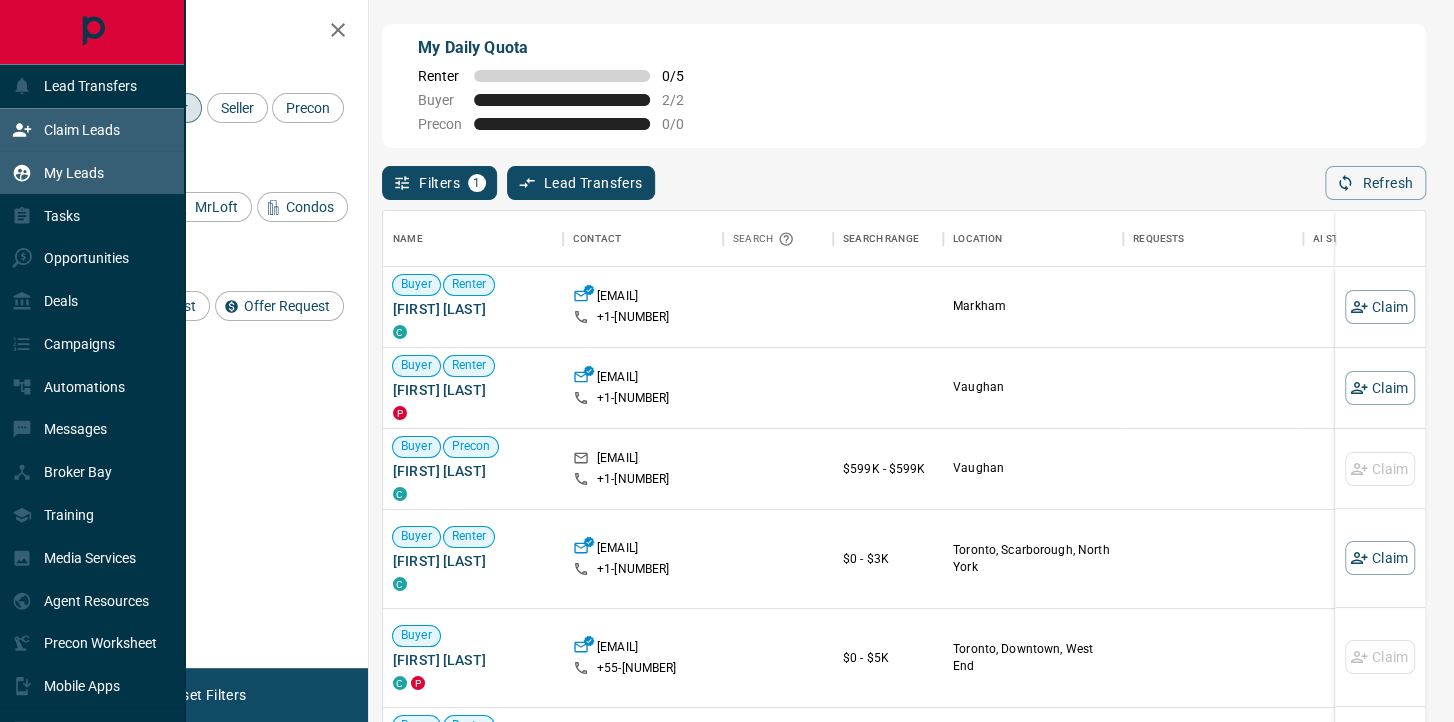 click on "My Leads" at bounding box center (74, 173) 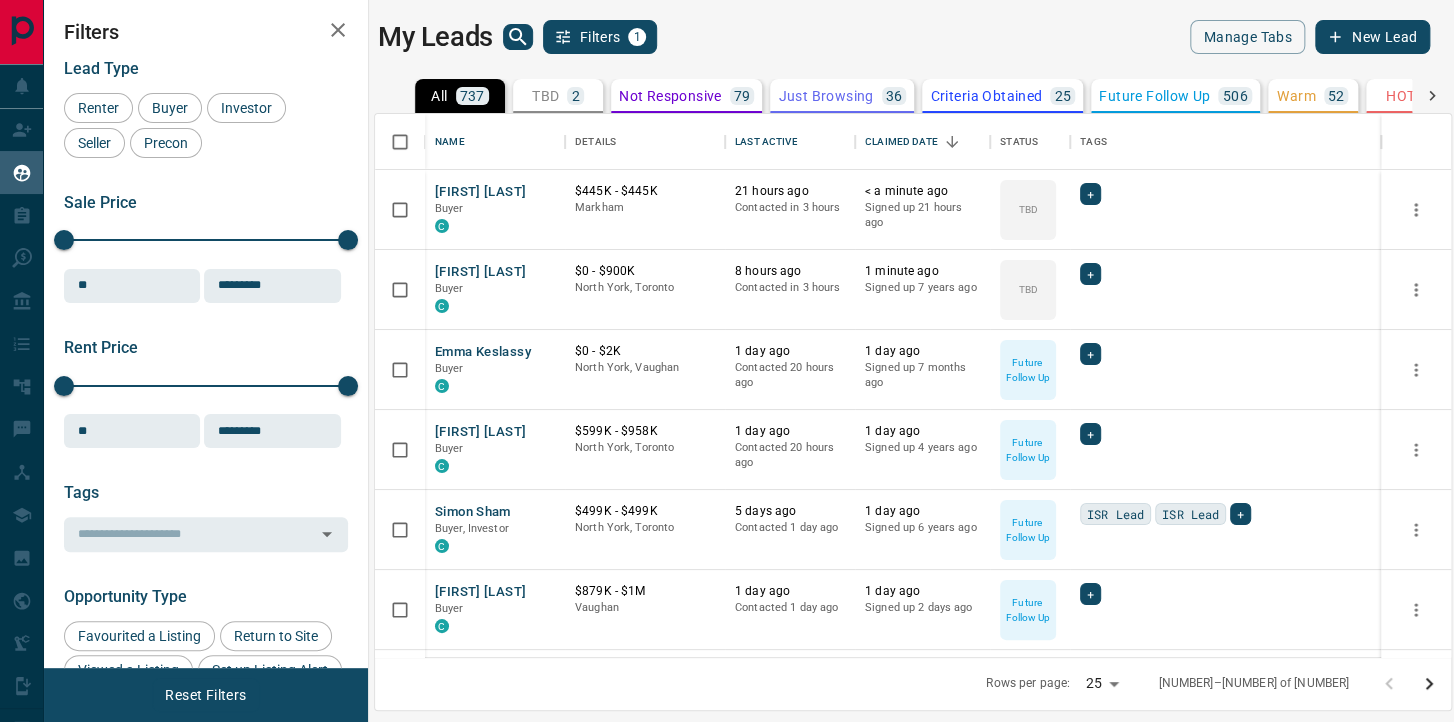 scroll, scrollTop: 1, scrollLeft: 0, axis: vertical 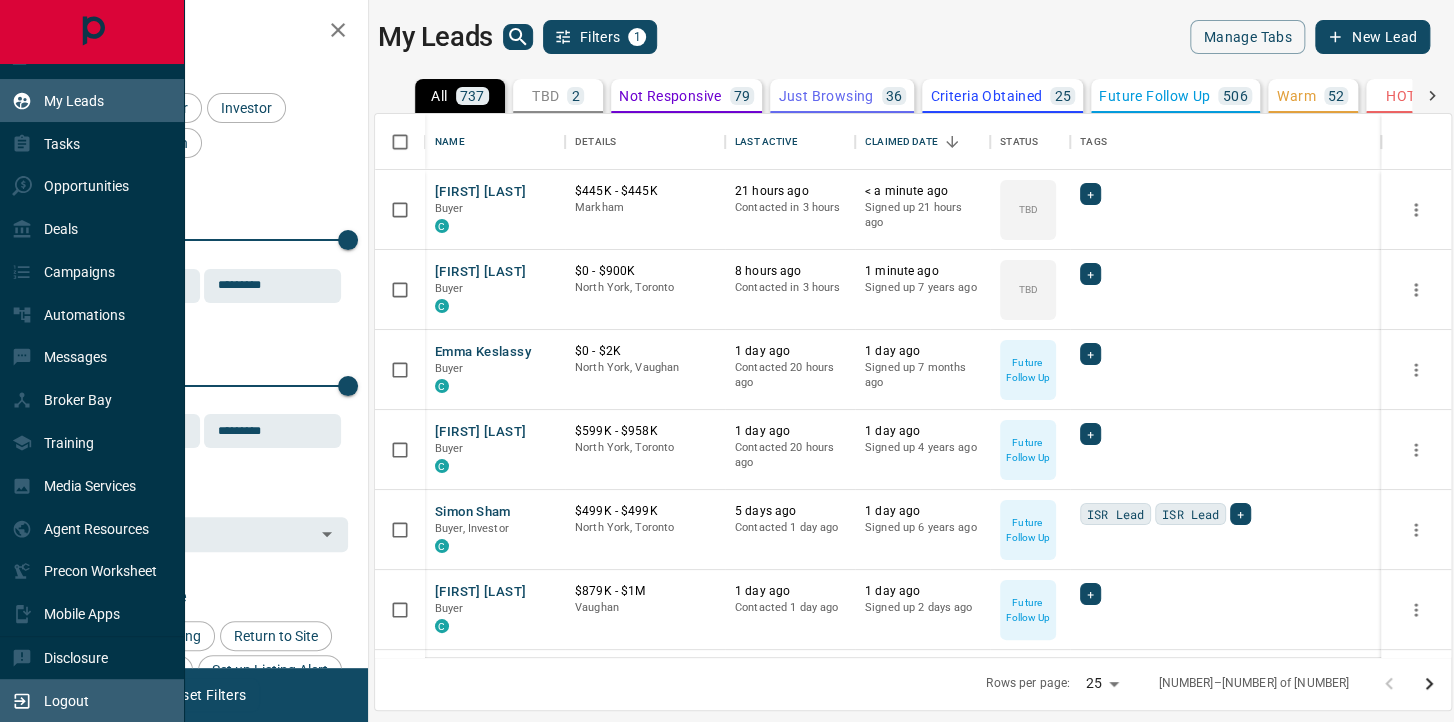 click on "Logout" at bounding box center [50, 700] 